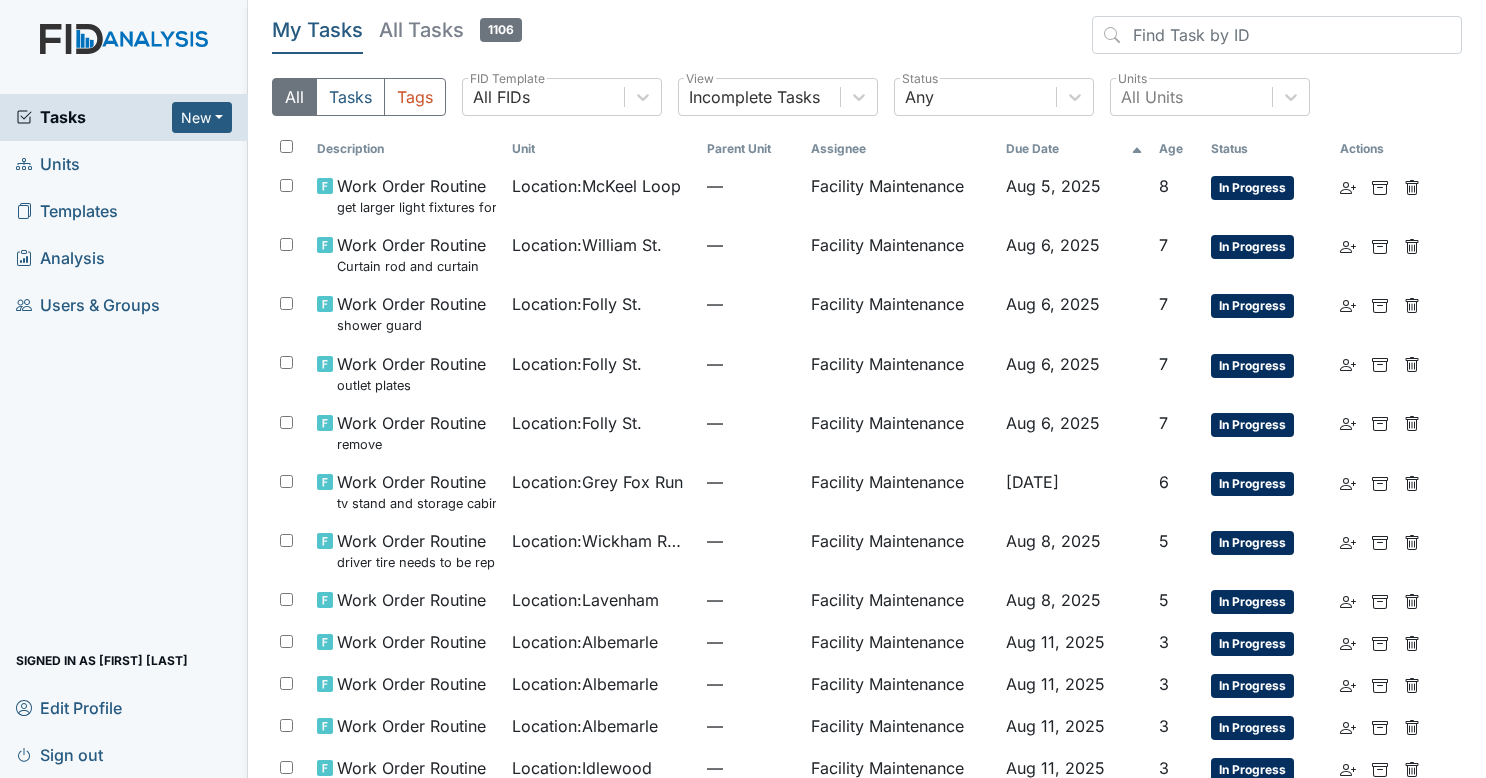 scroll, scrollTop: 0, scrollLeft: 0, axis: both 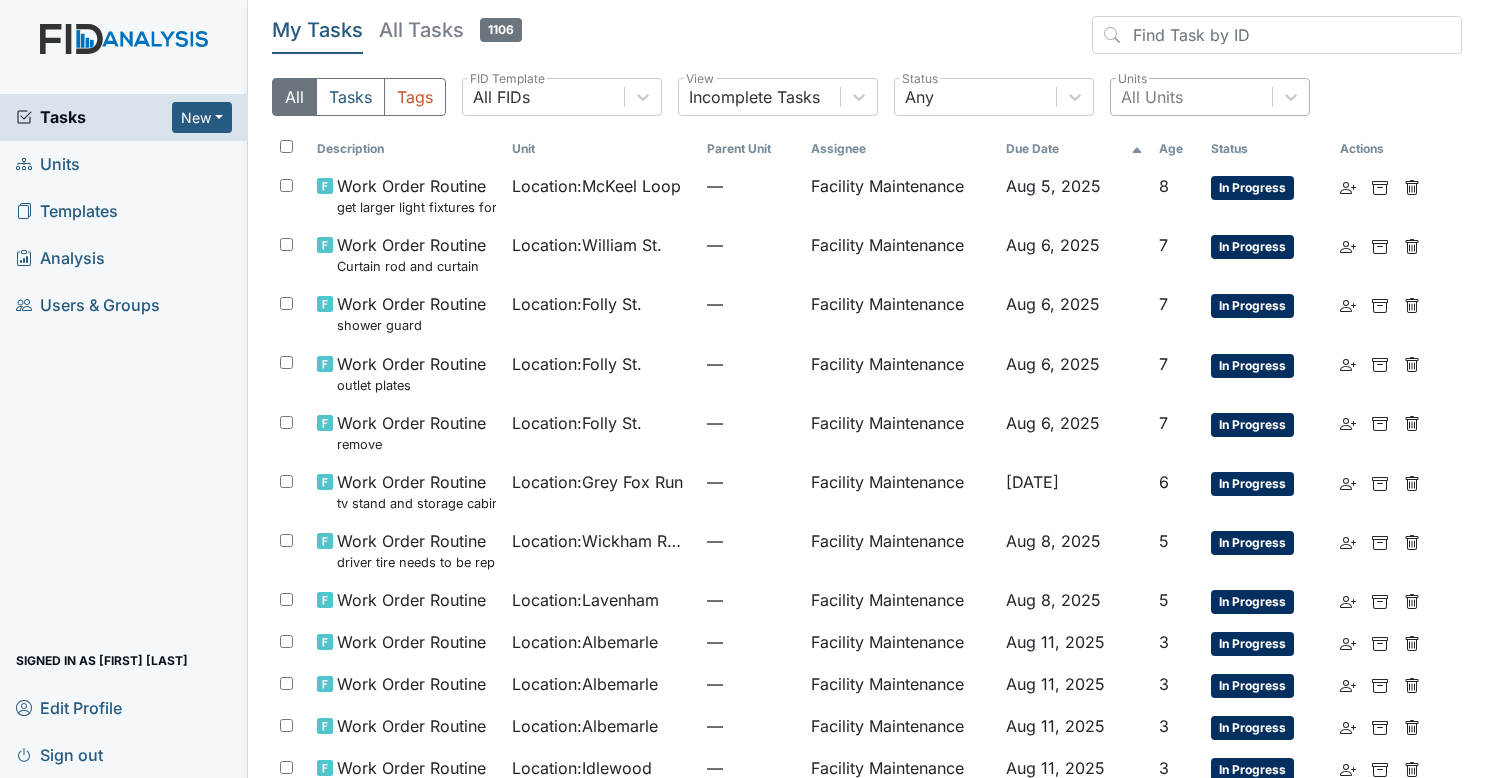 click on "All Units" at bounding box center [1152, 97] 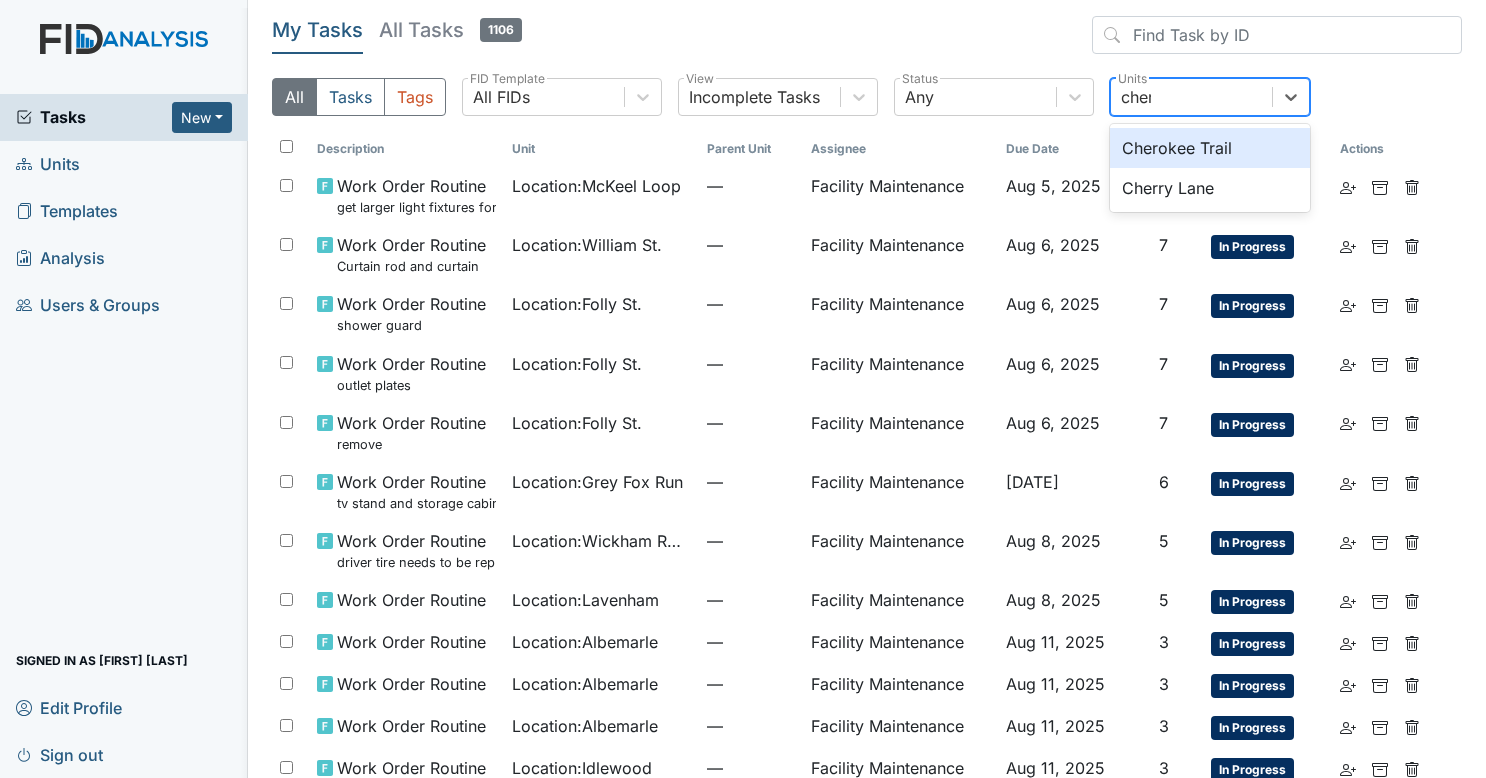 type on "cherr" 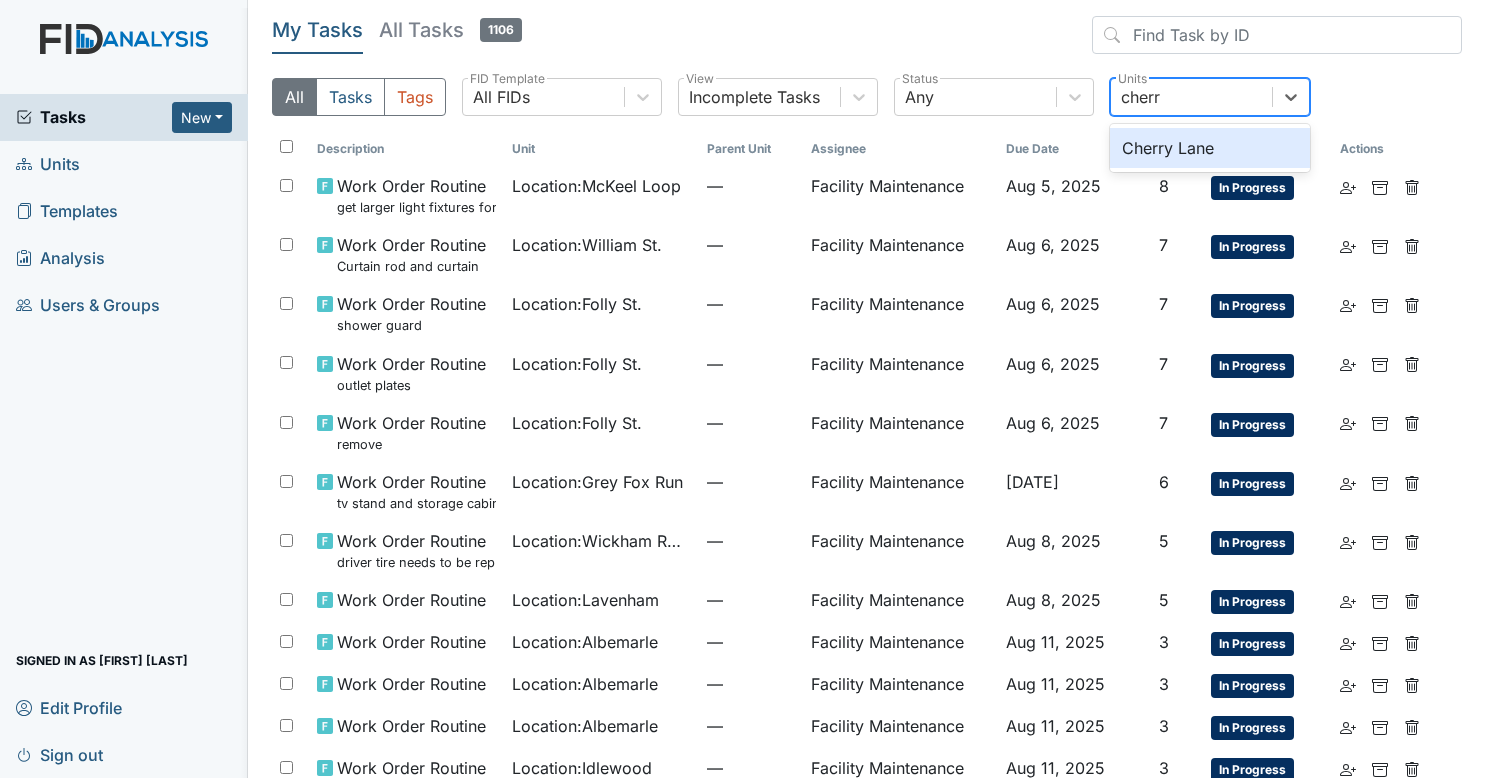 click on "Cherry Lane" at bounding box center (1210, 148) 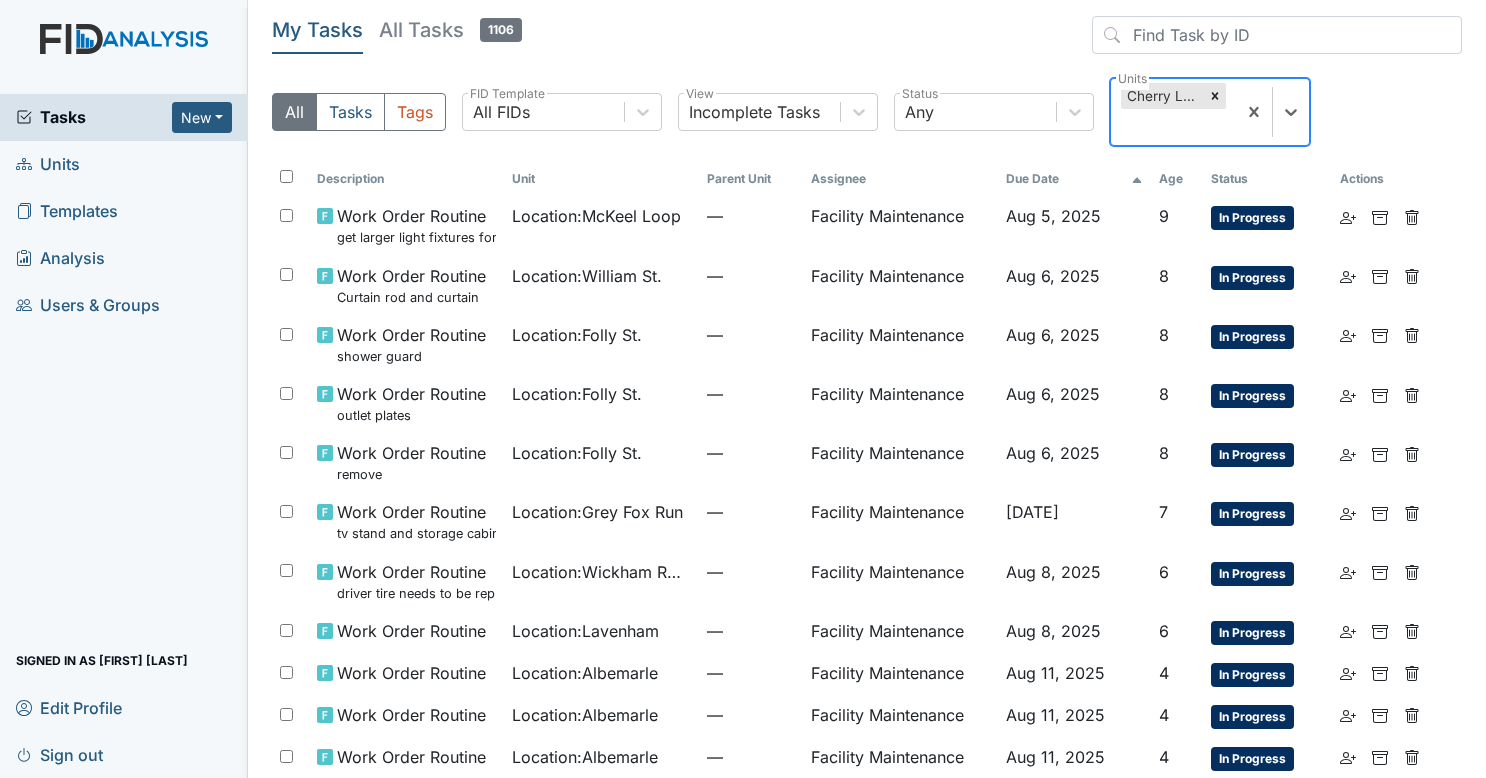 click on "Tasks
New
Form
Inspection
Document
Bundle" at bounding box center [124, 117] 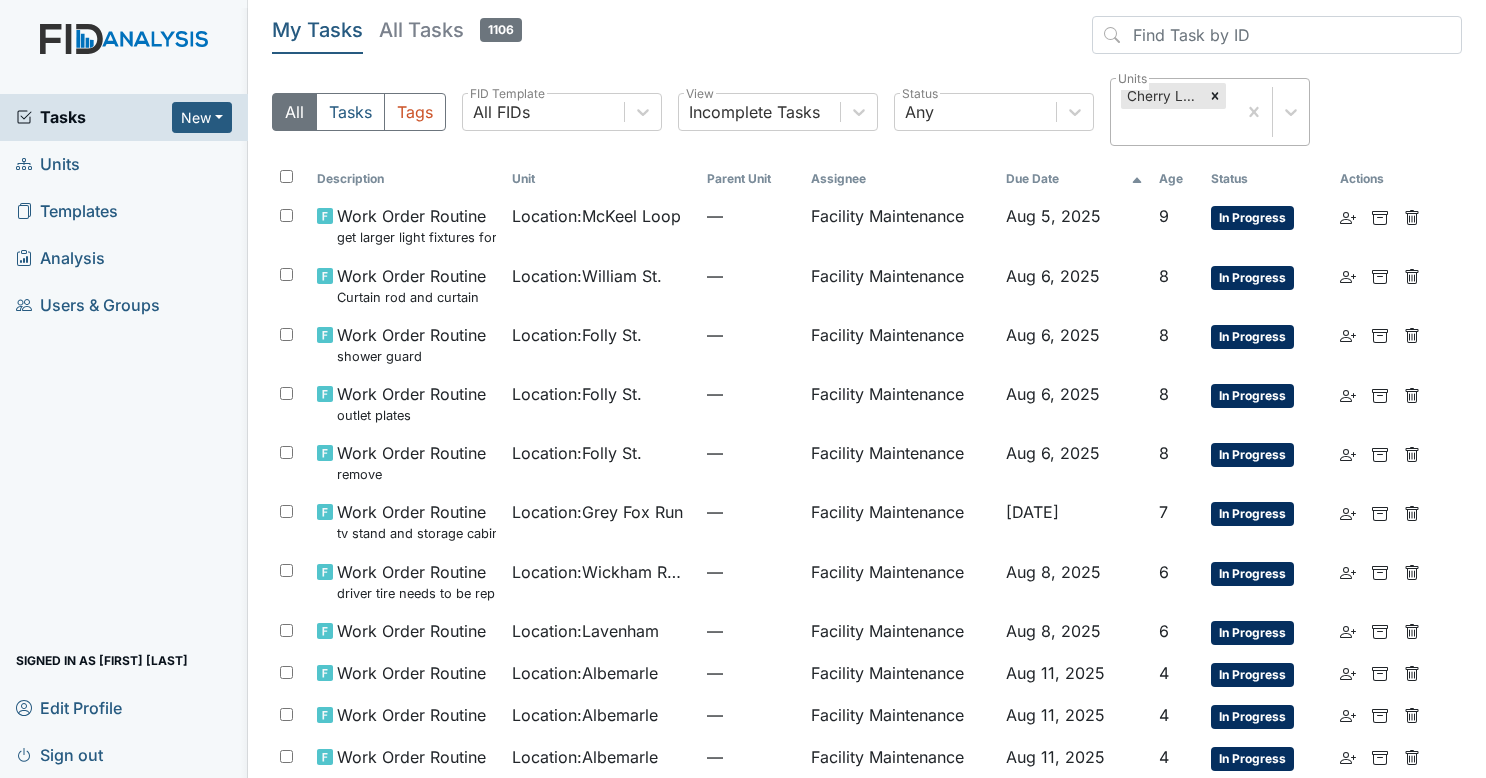 click on "Tasks" at bounding box center (94, 117) 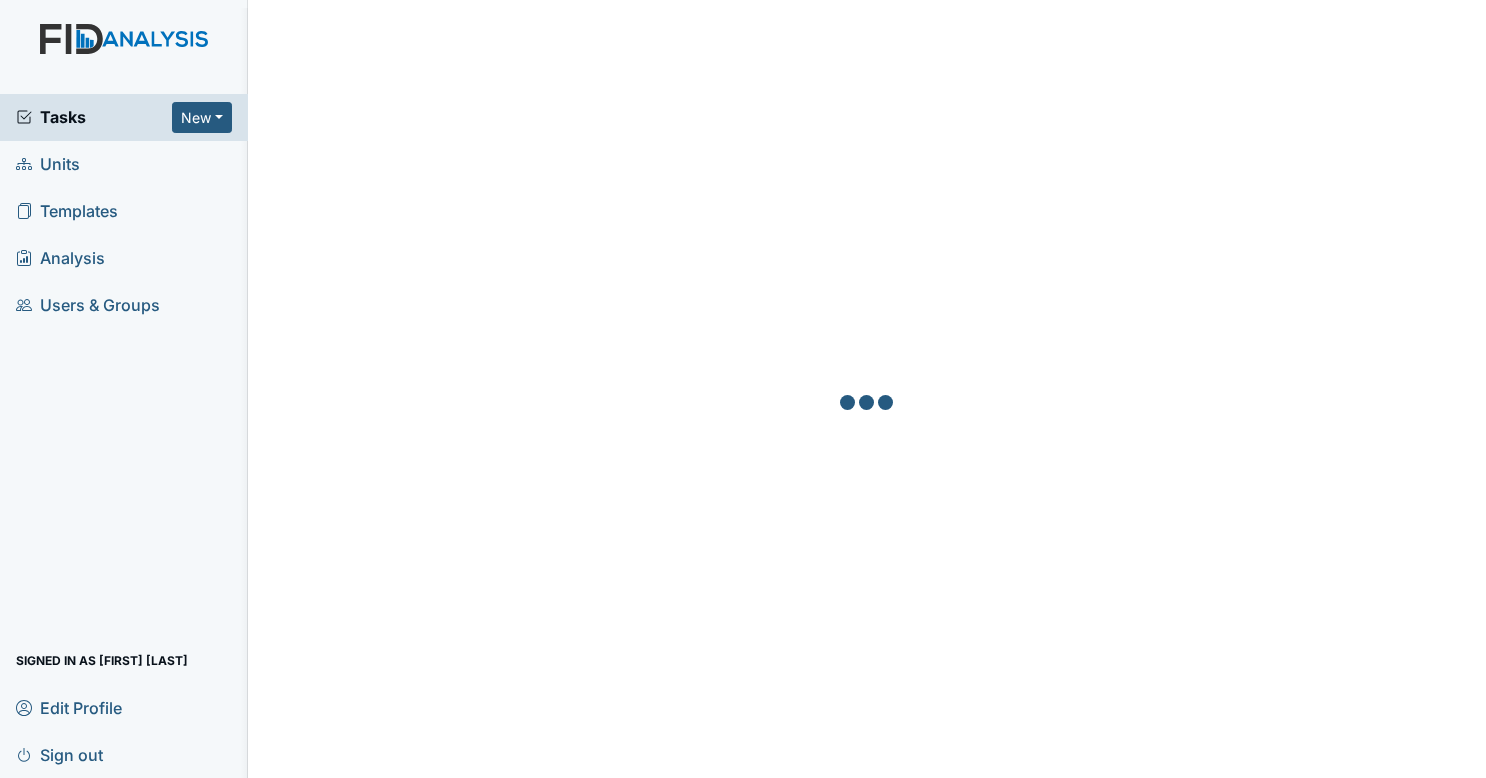 scroll, scrollTop: 0, scrollLeft: 0, axis: both 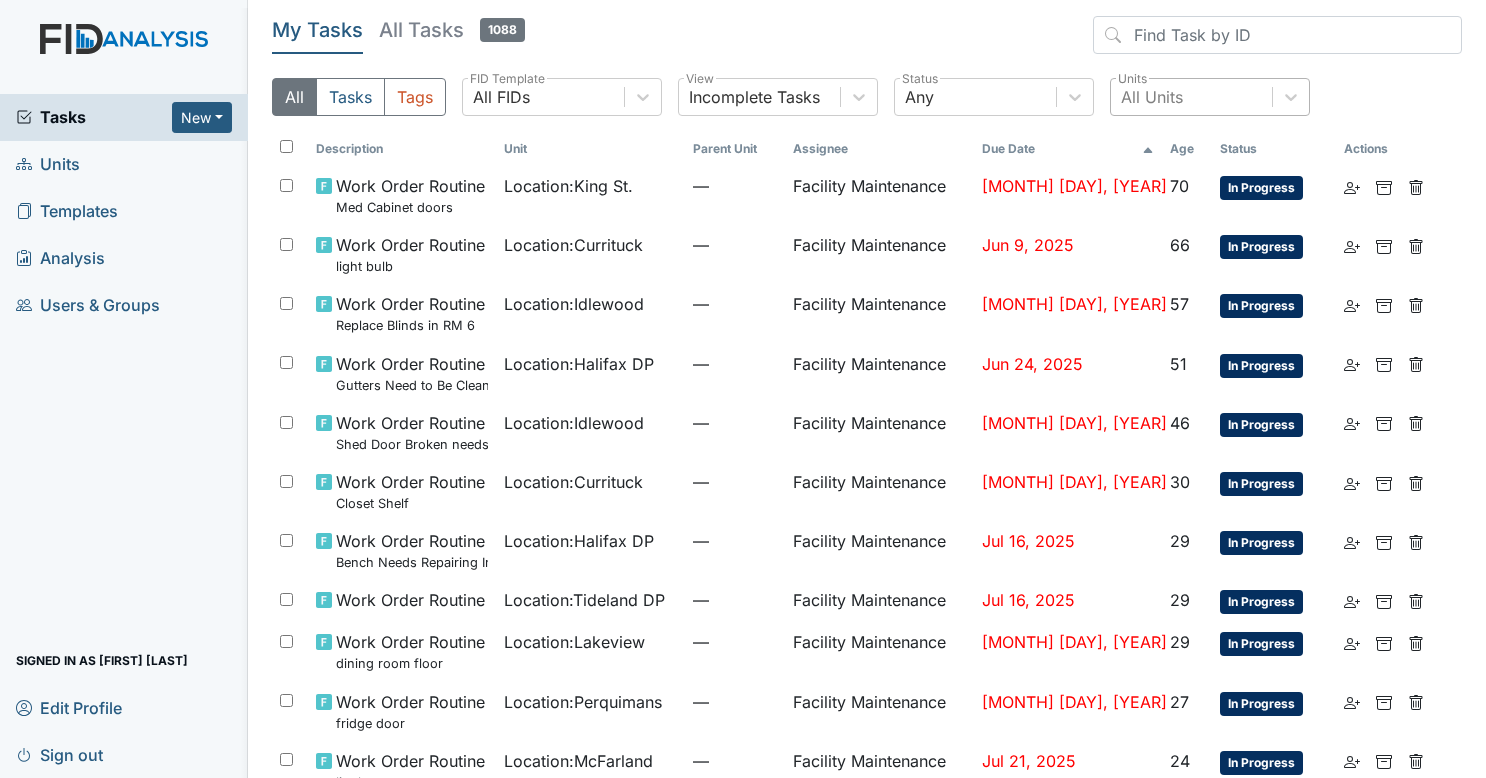 click on "All Units" at bounding box center (1152, 97) 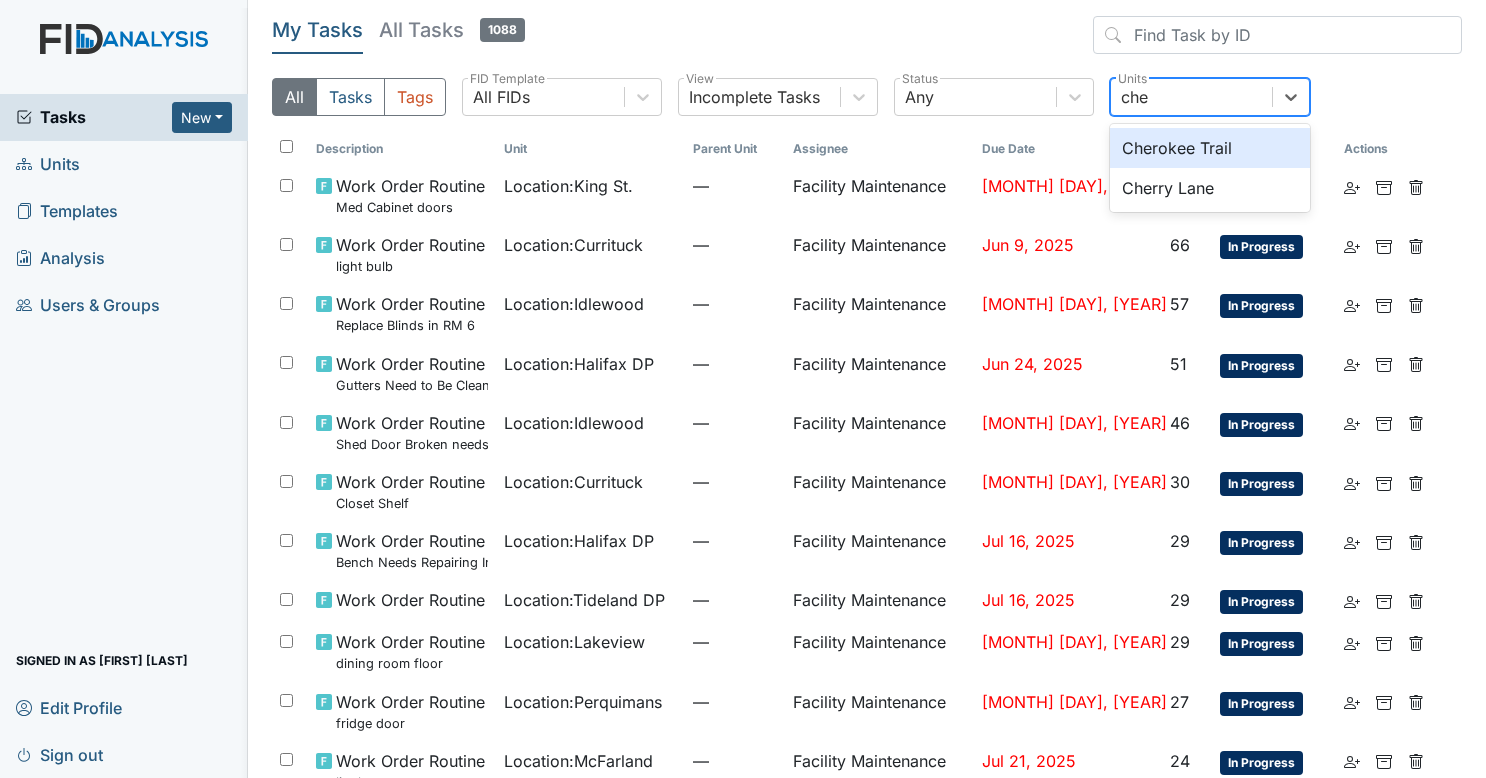type on "cher" 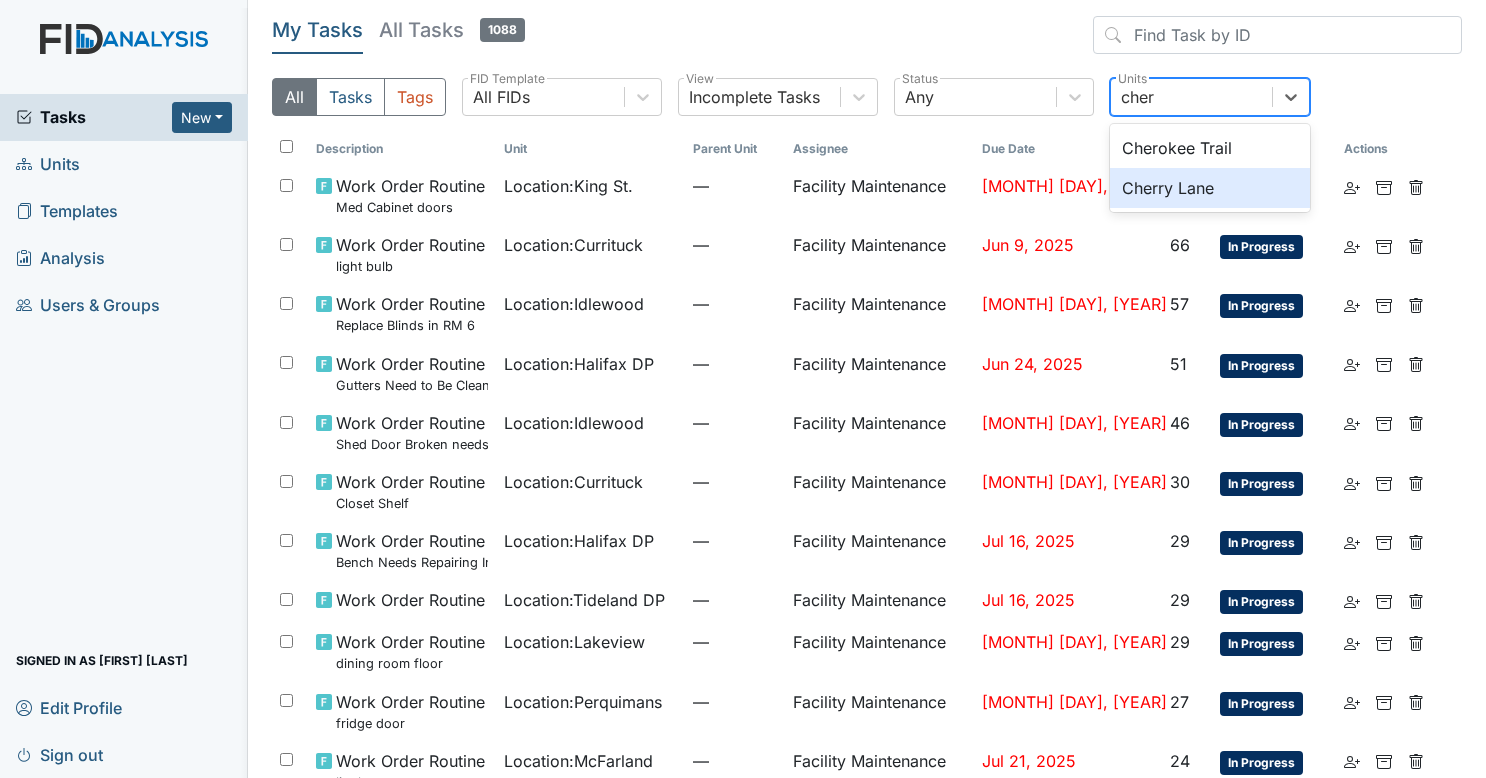 click on "Cherry Lane" at bounding box center (1210, 188) 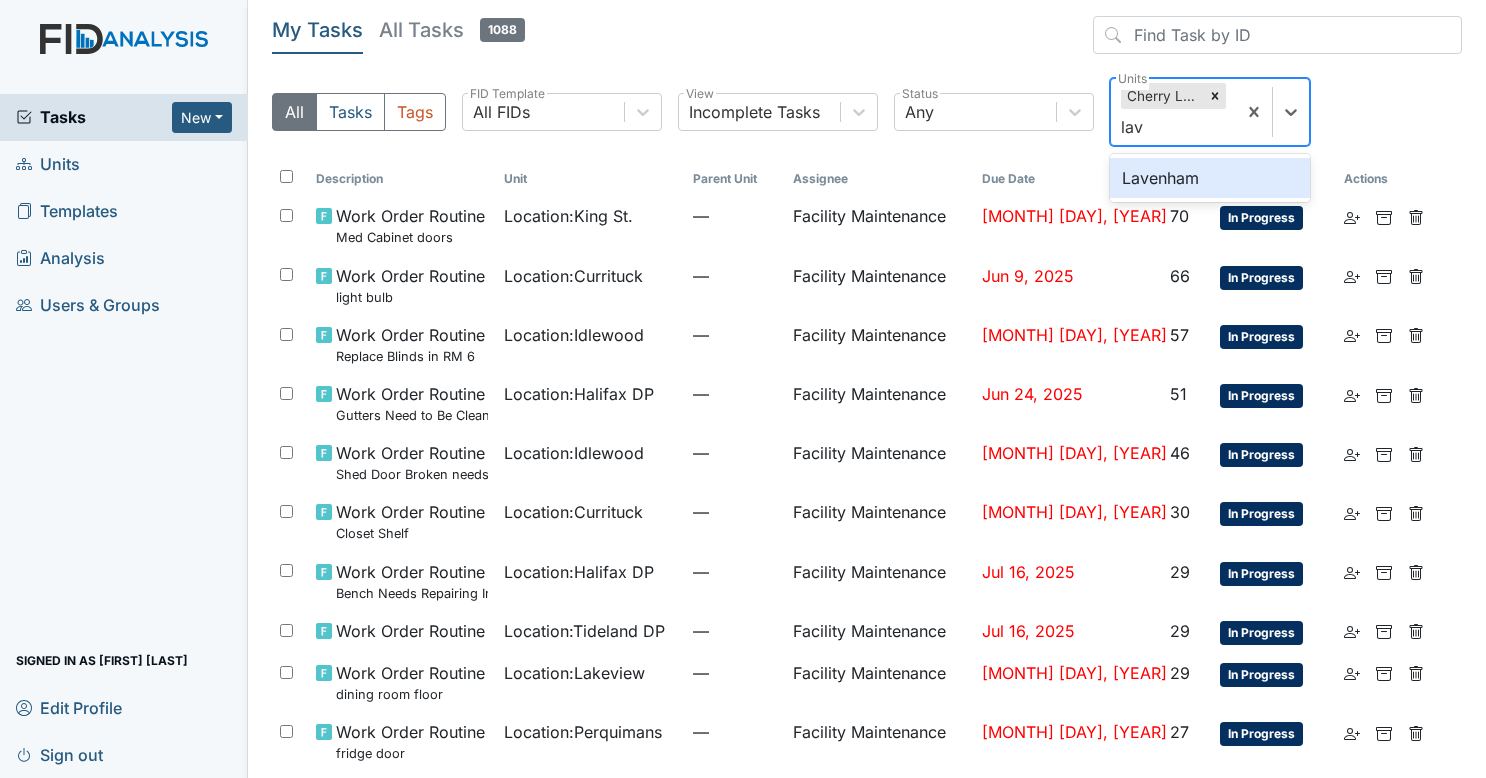 type on "lave" 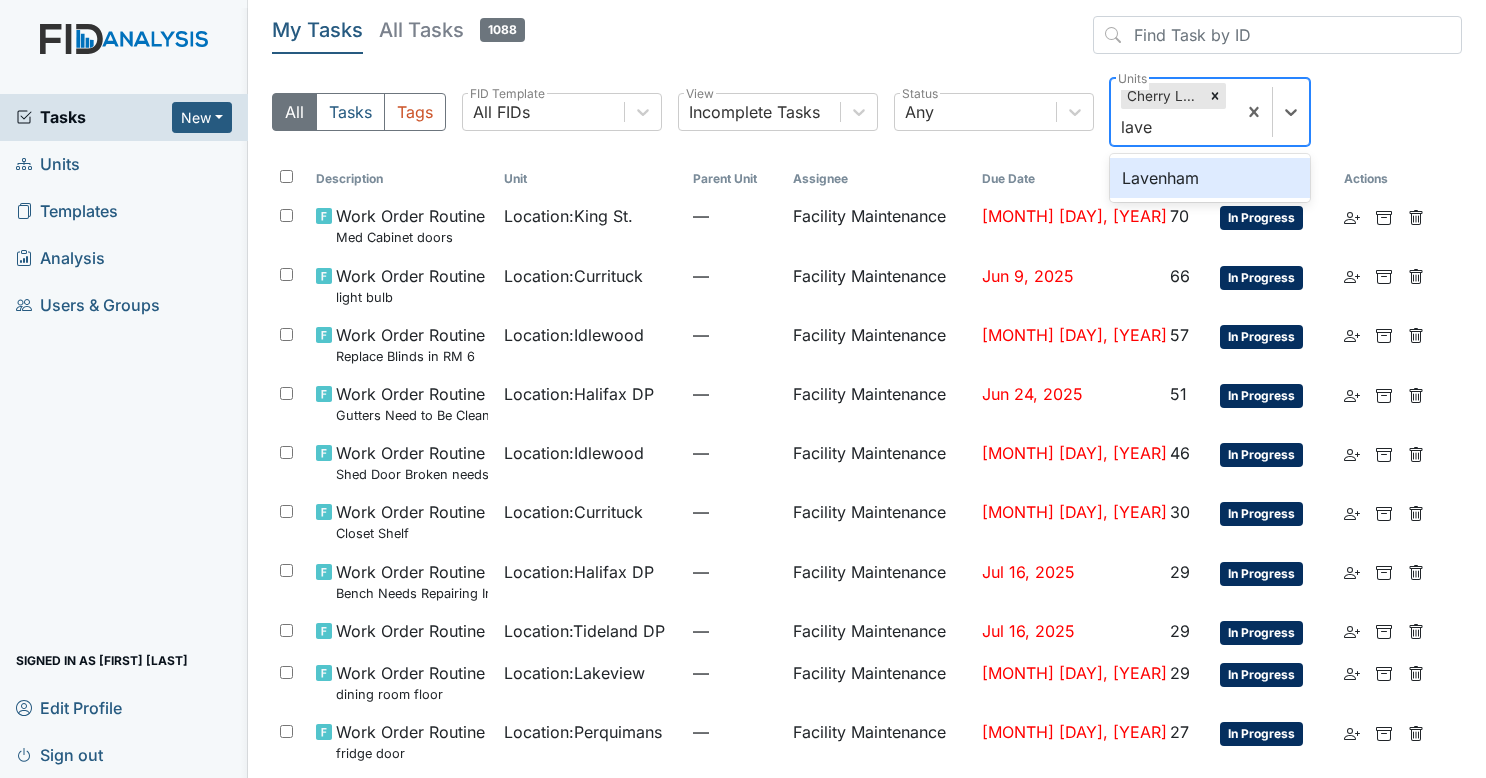 click on "Lavenham" at bounding box center (1210, 178) 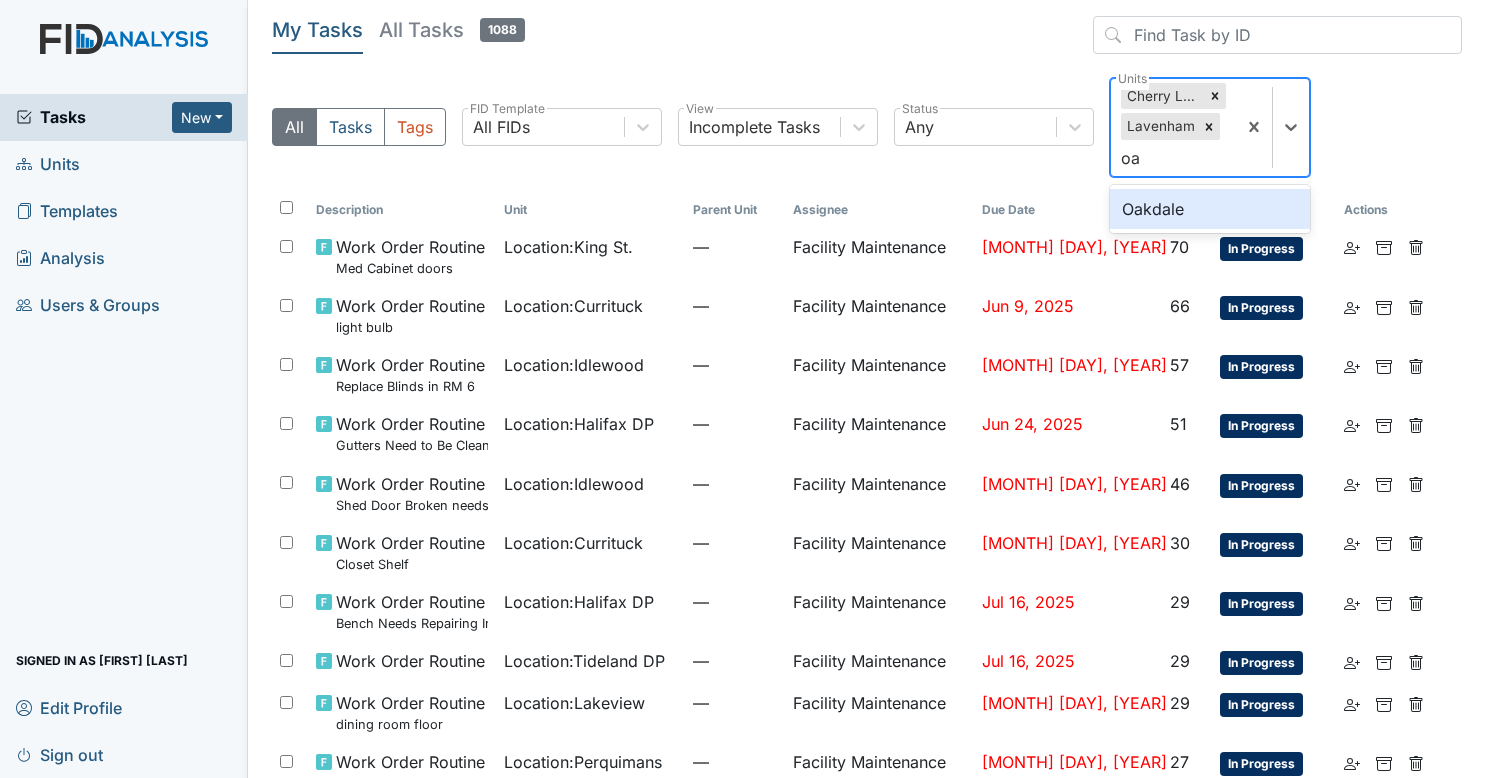 type on "oak" 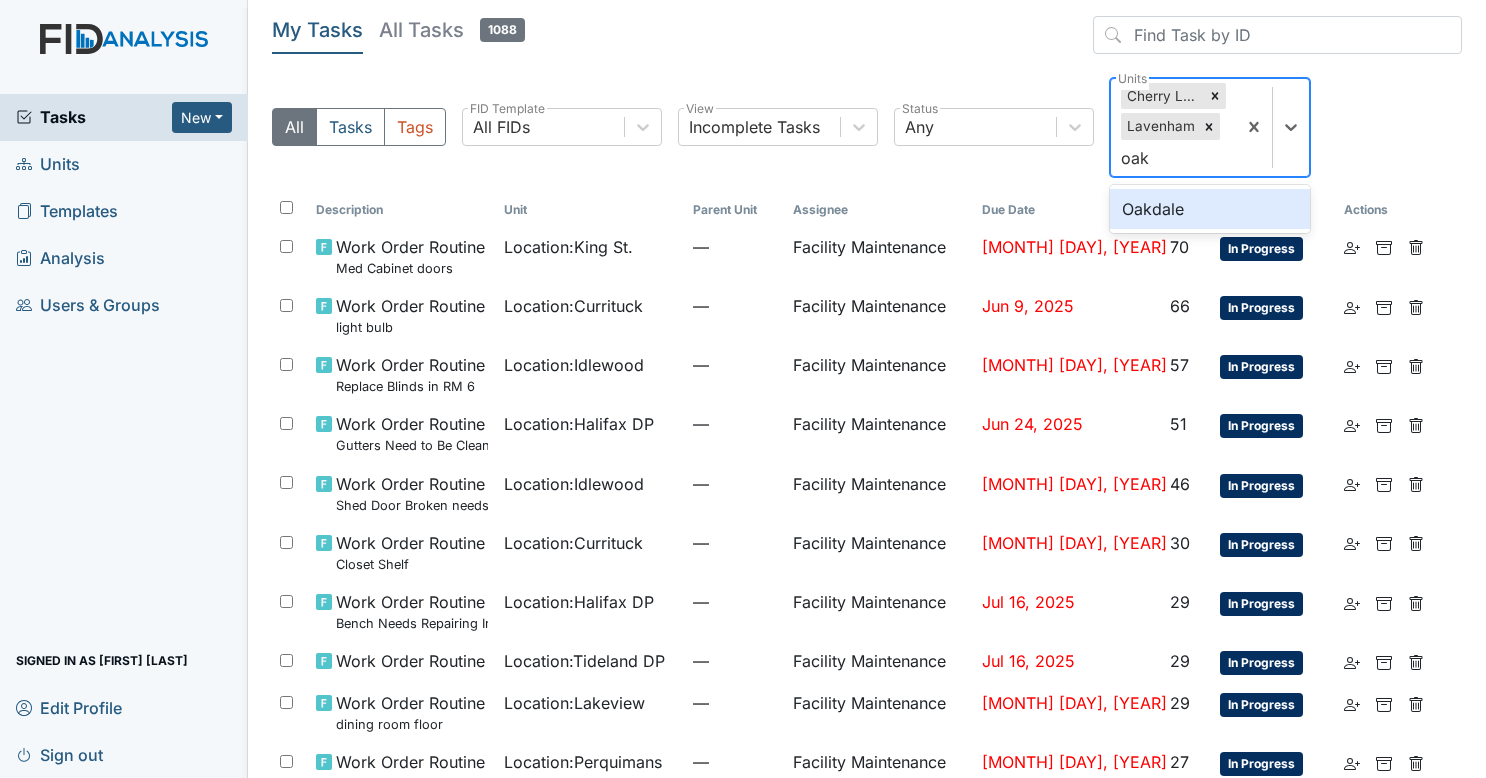 click on "Oakdale" at bounding box center (1210, 209) 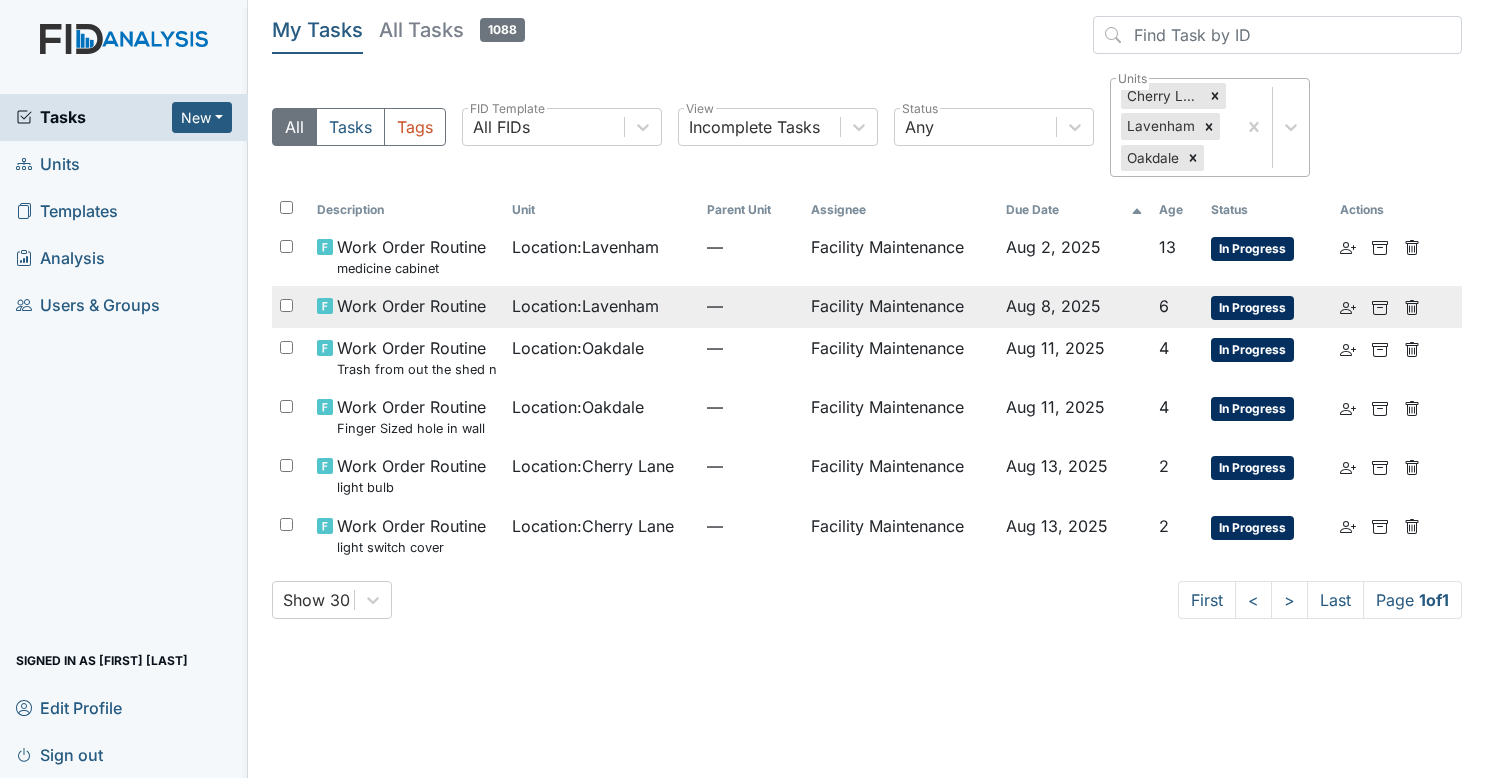 click on "Location :  Lavenham" at bounding box center (601, 306) 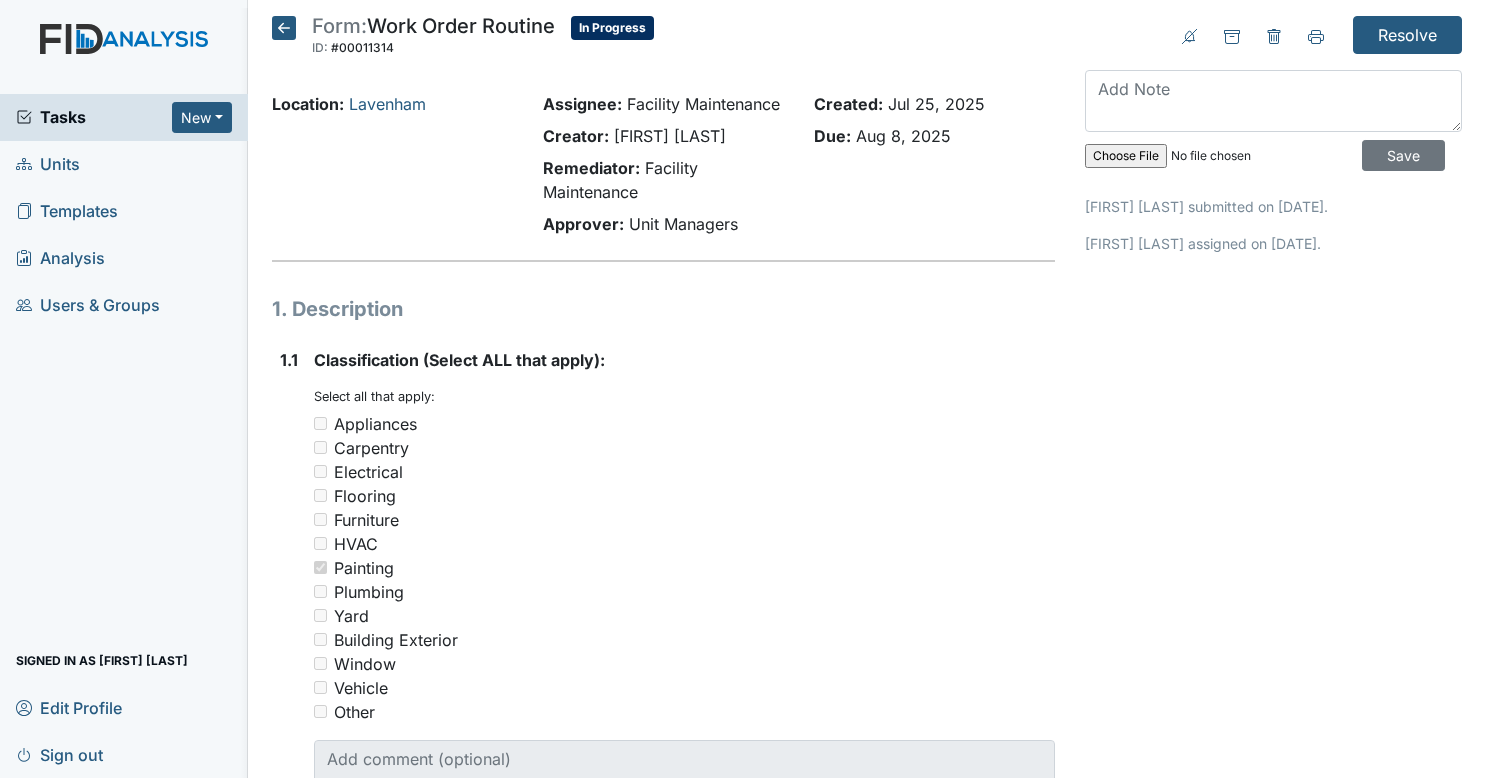 scroll, scrollTop: 0, scrollLeft: 0, axis: both 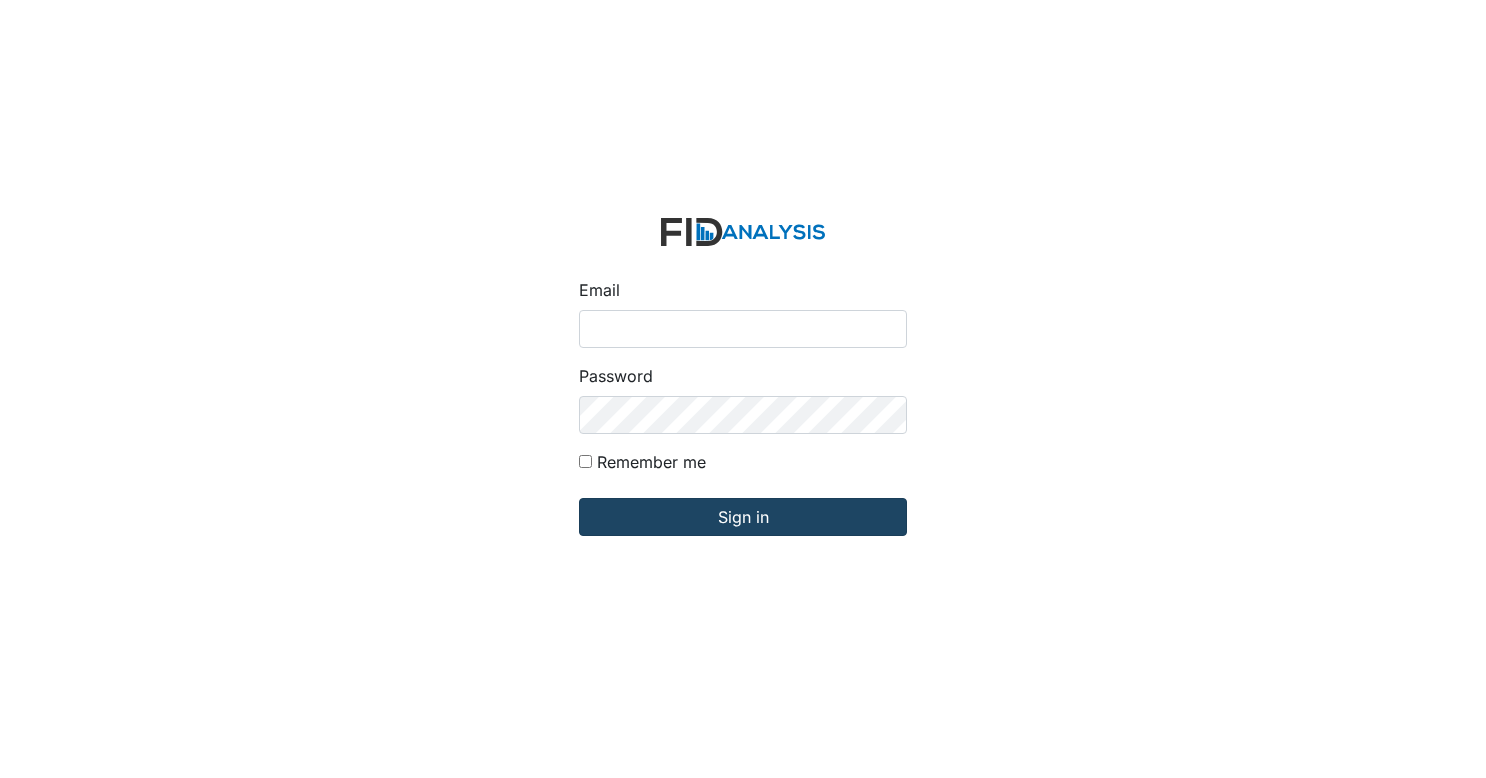 type on "[USERNAME]@example.com" 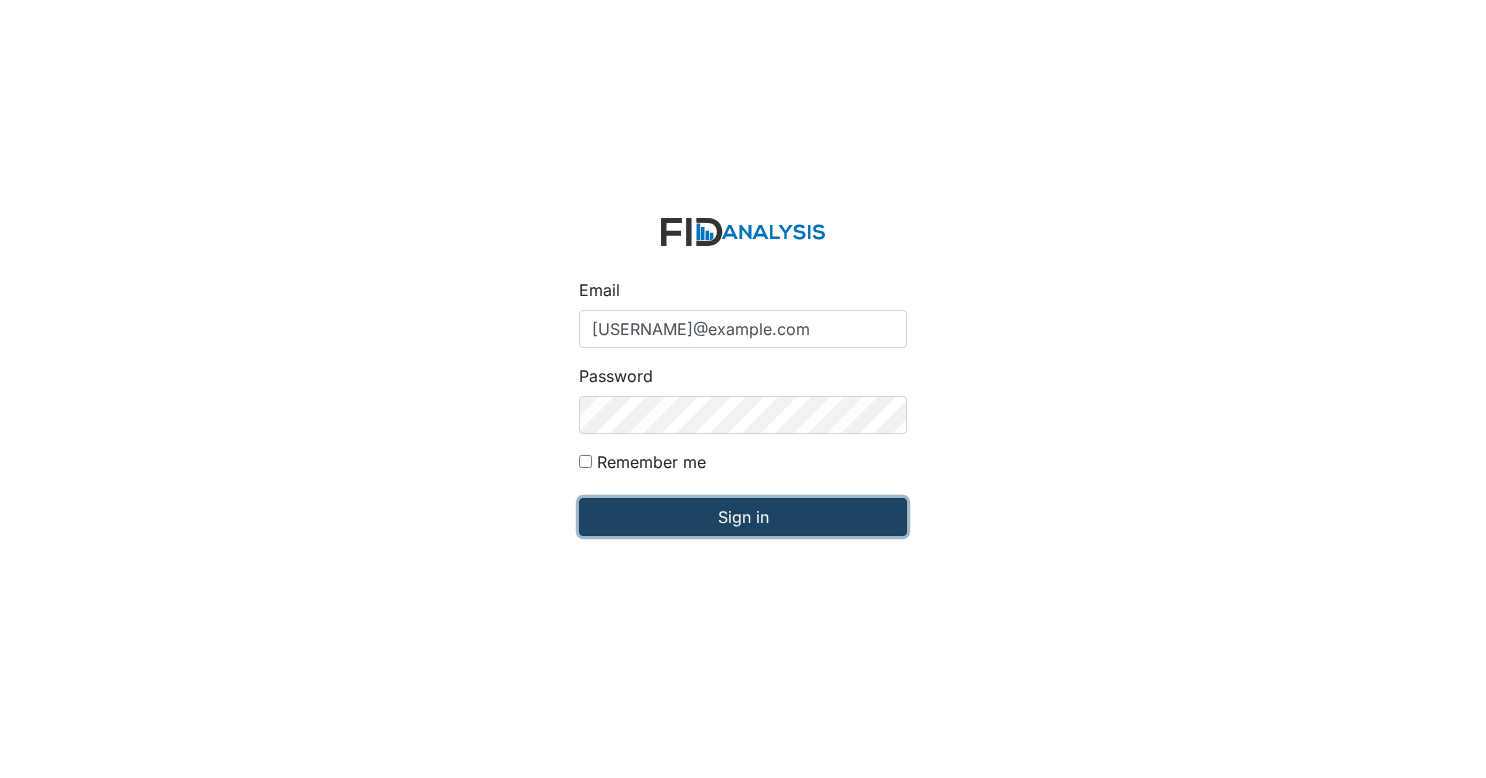 click on "Sign in" at bounding box center (743, 517) 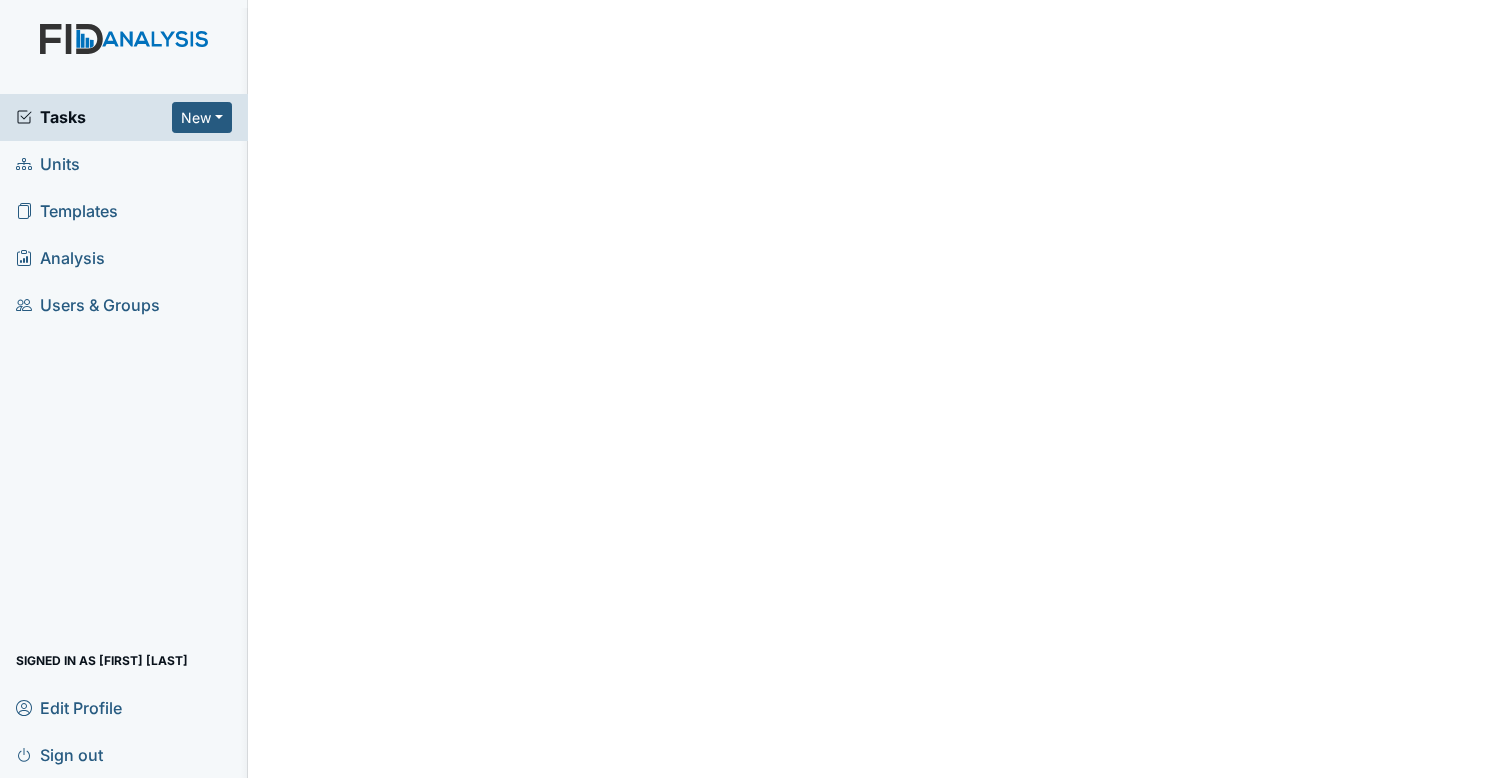 scroll, scrollTop: 0, scrollLeft: 0, axis: both 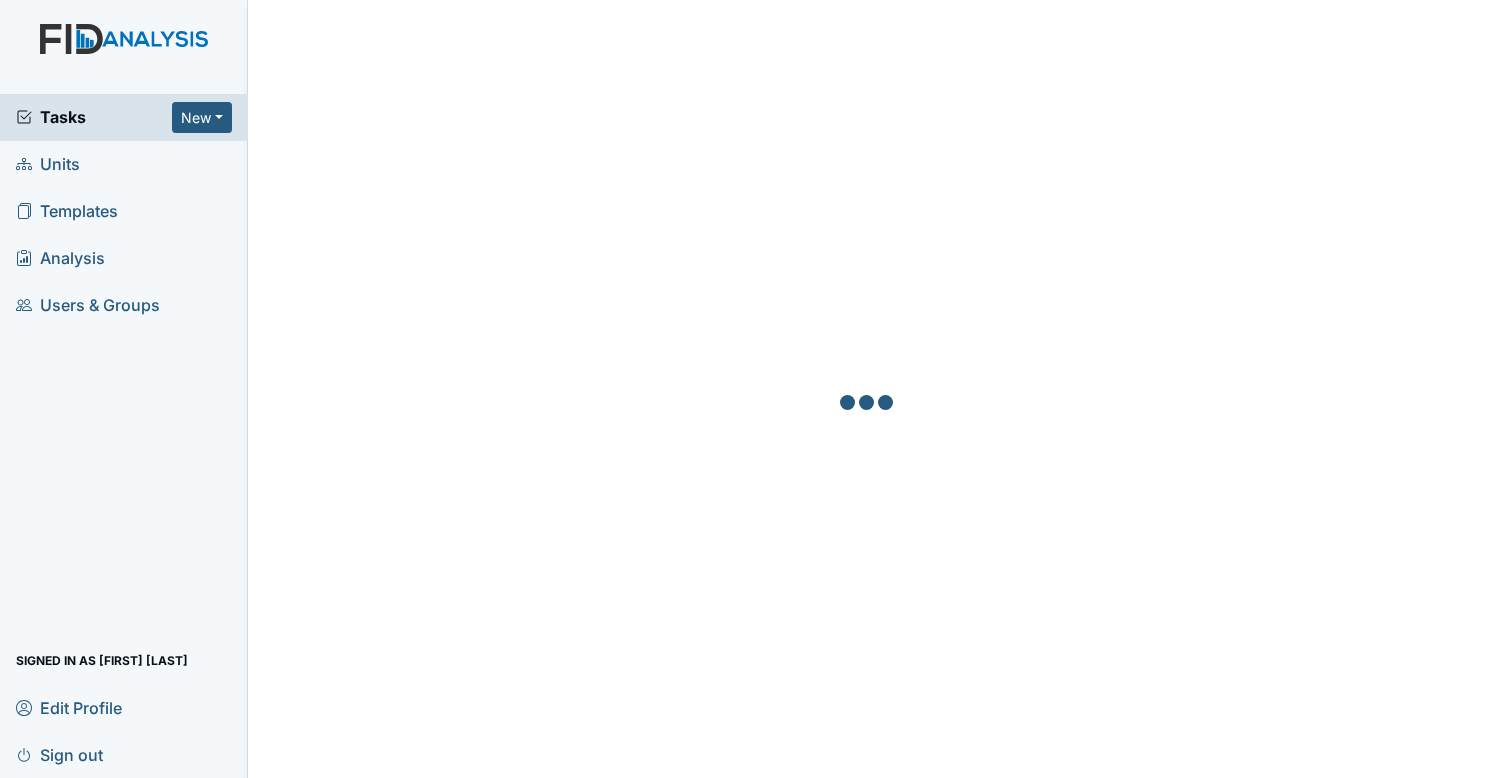 click on "Tasks" at bounding box center [94, 117] 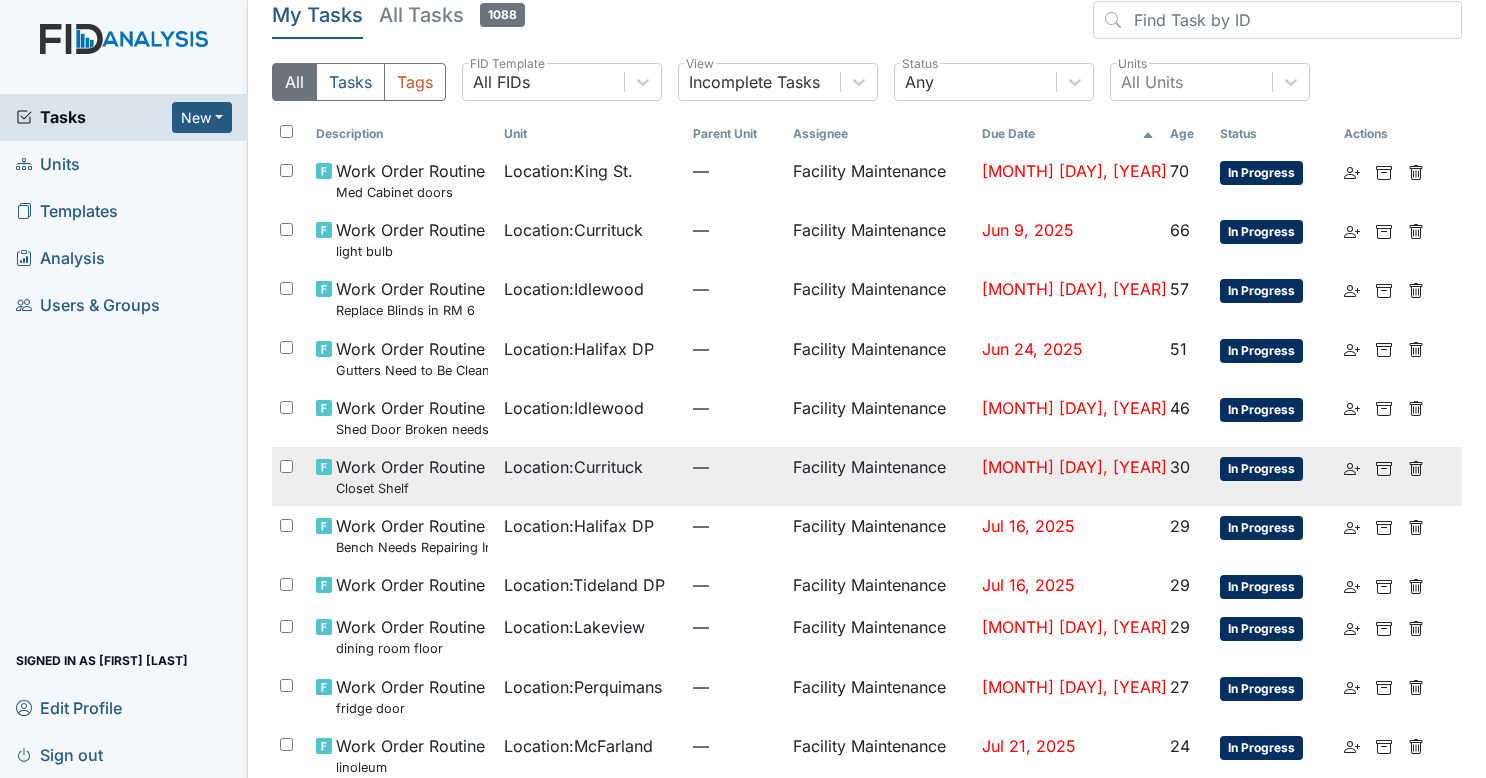 scroll, scrollTop: 0, scrollLeft: 0, axis: both 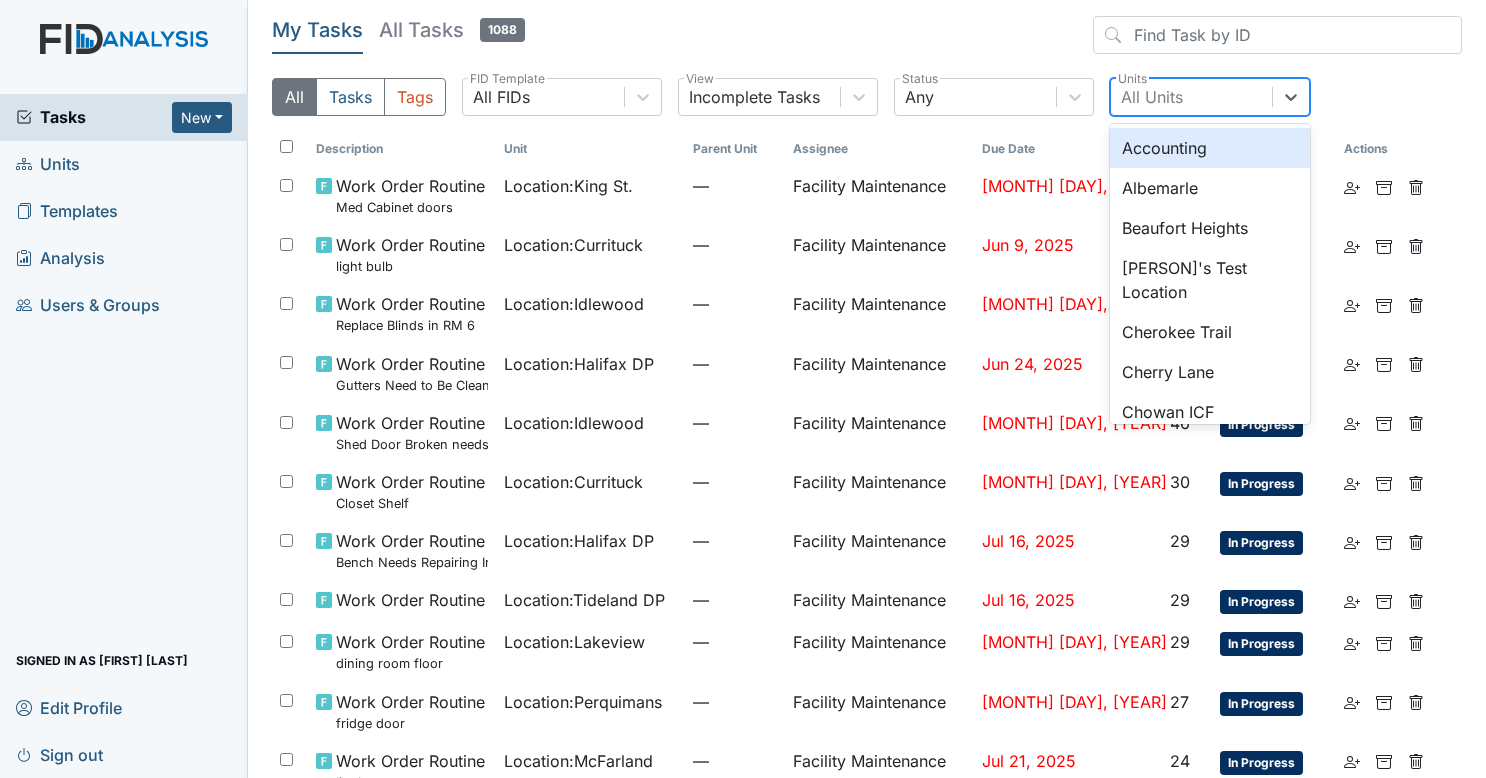 click on "All Units" at bounding box center (1152, 97) 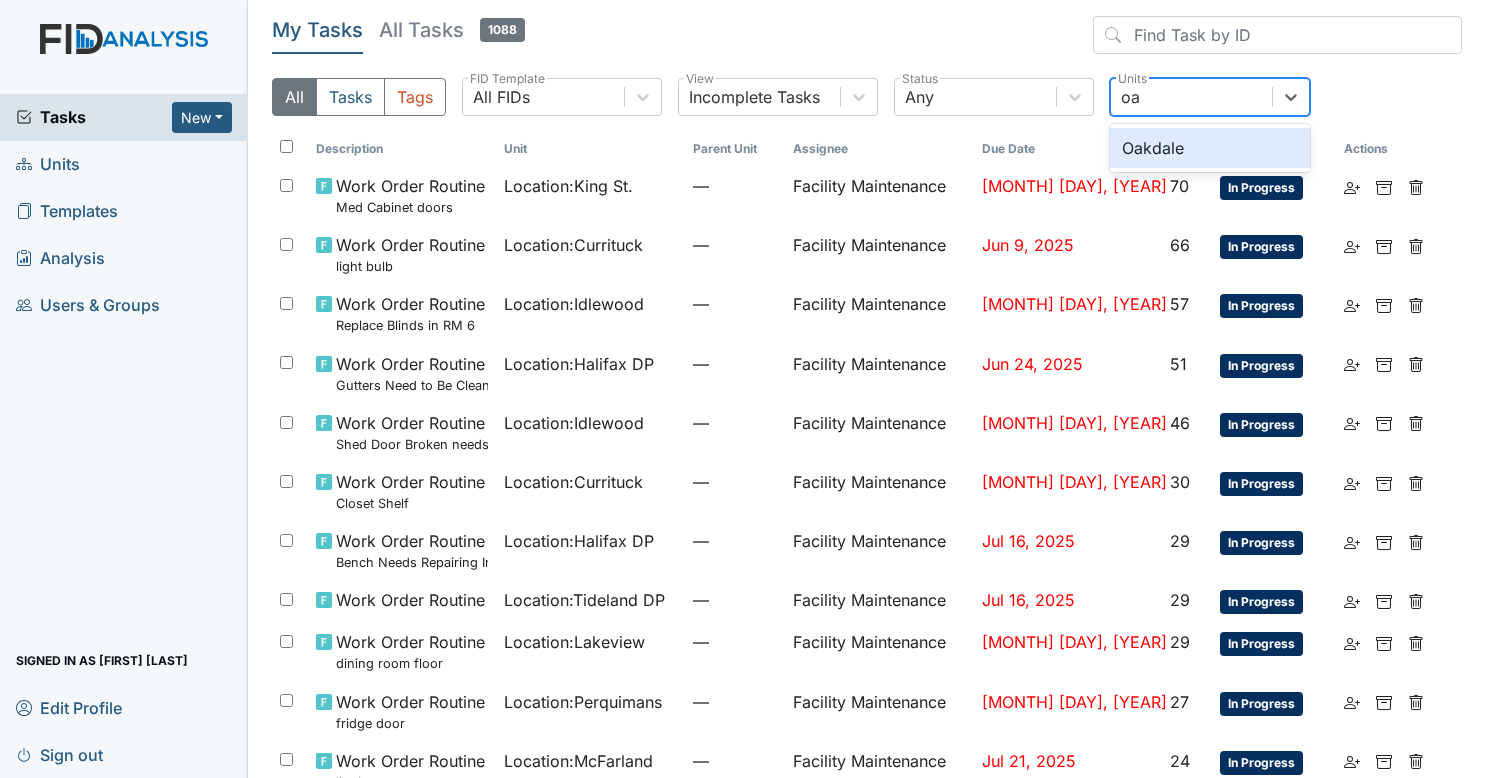 type on "oak" 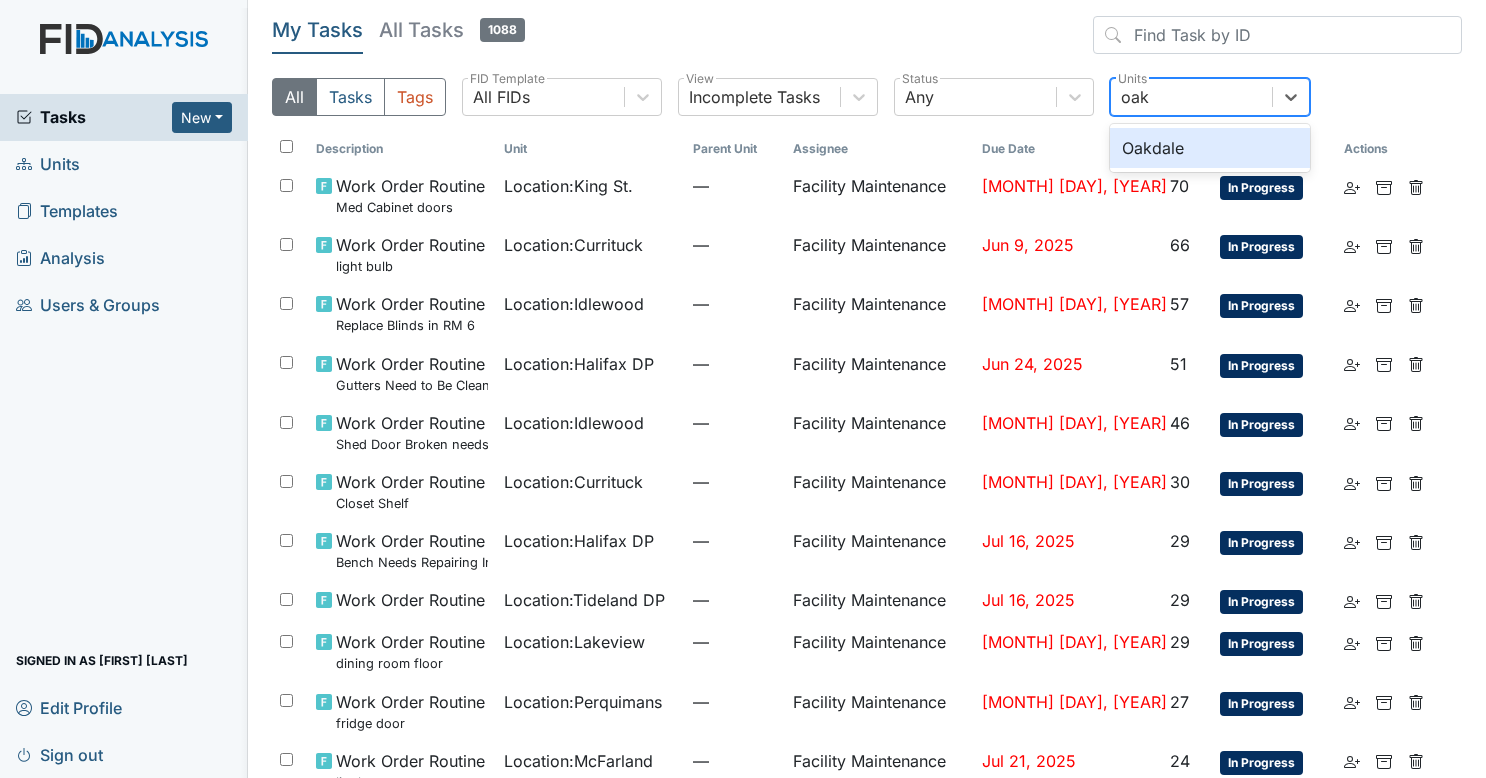 click on "Oakdale" at bounding box center (1210, 148) 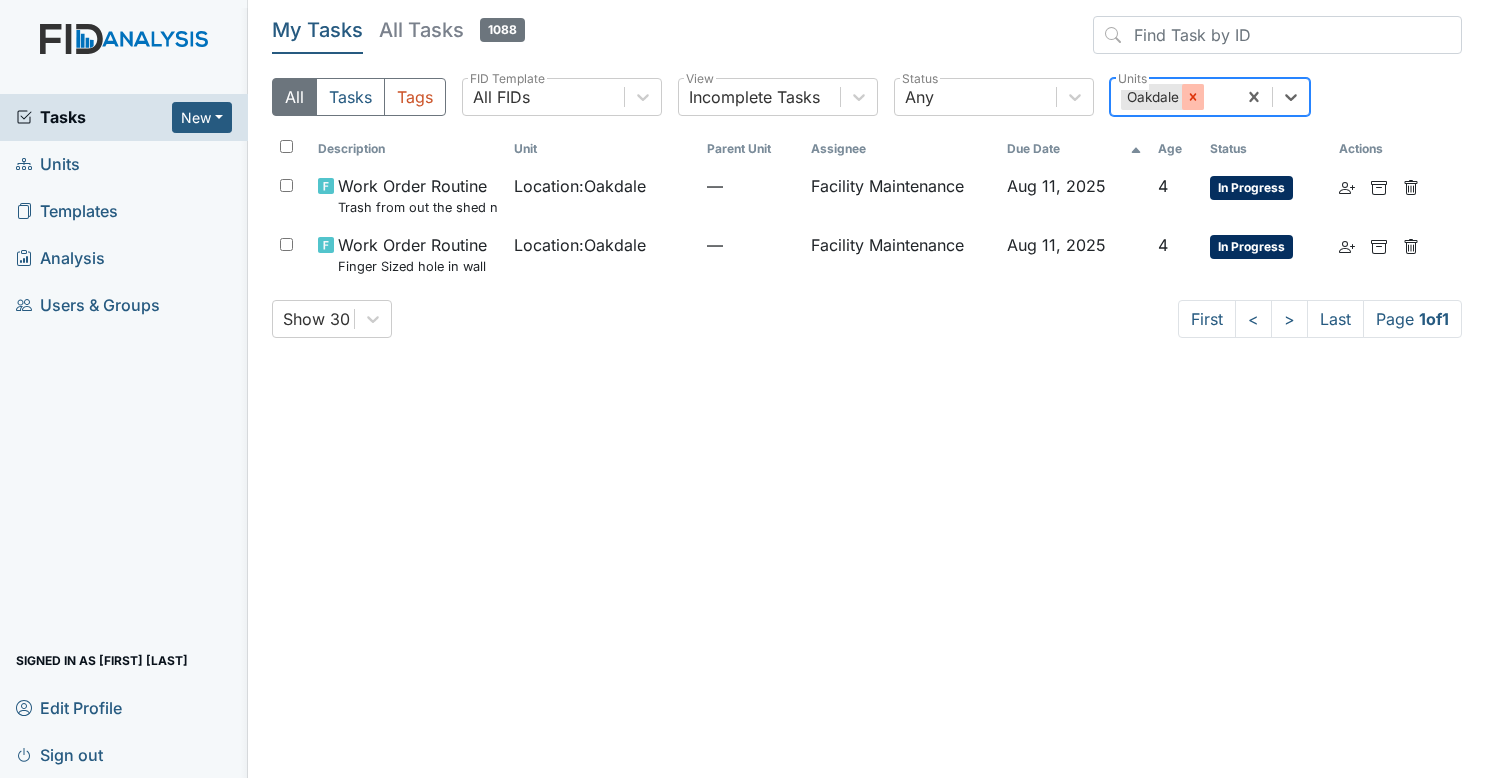 click at bounding box center [1193, 97] 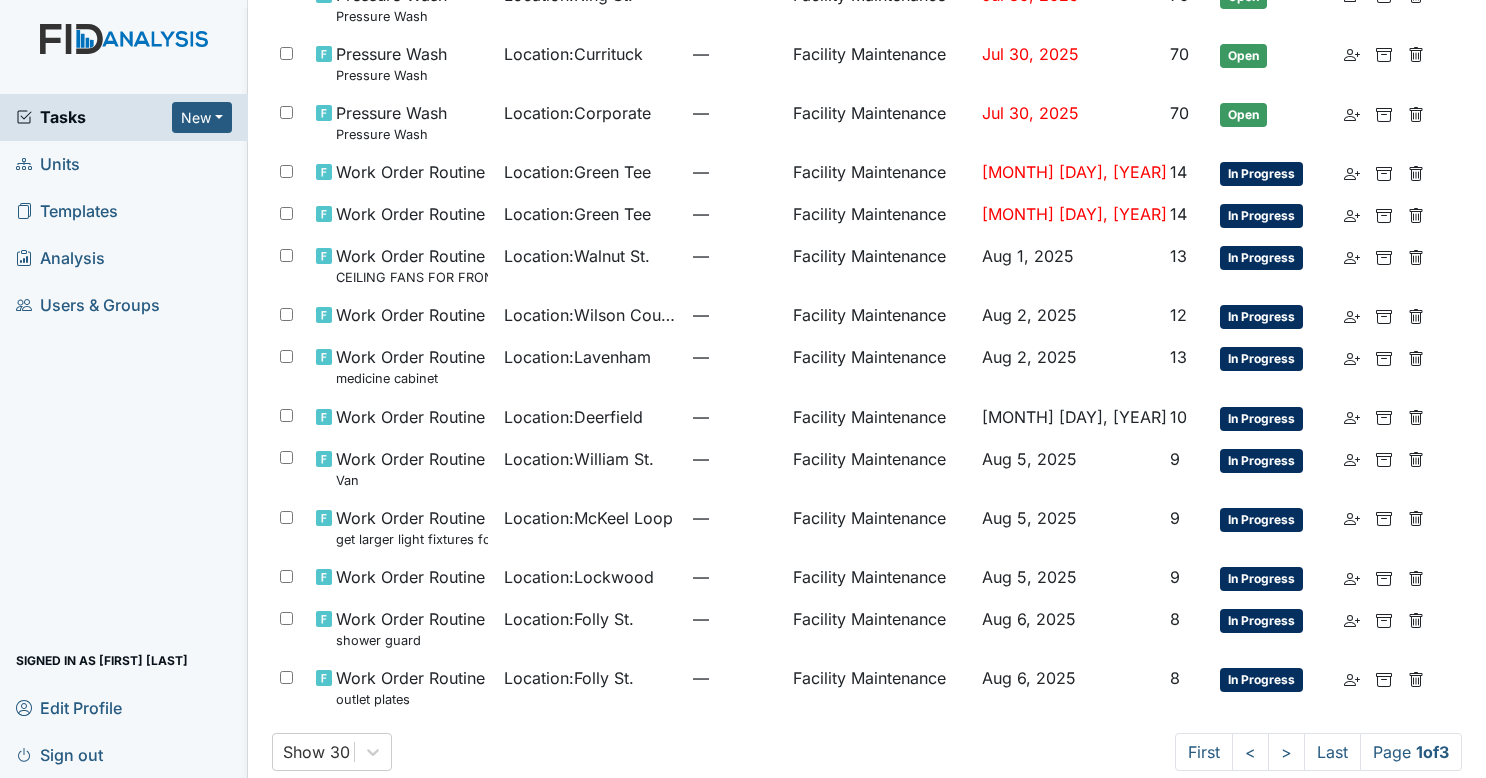 scroll, scrollTop: 0, scrollLeft: 0, axis: both 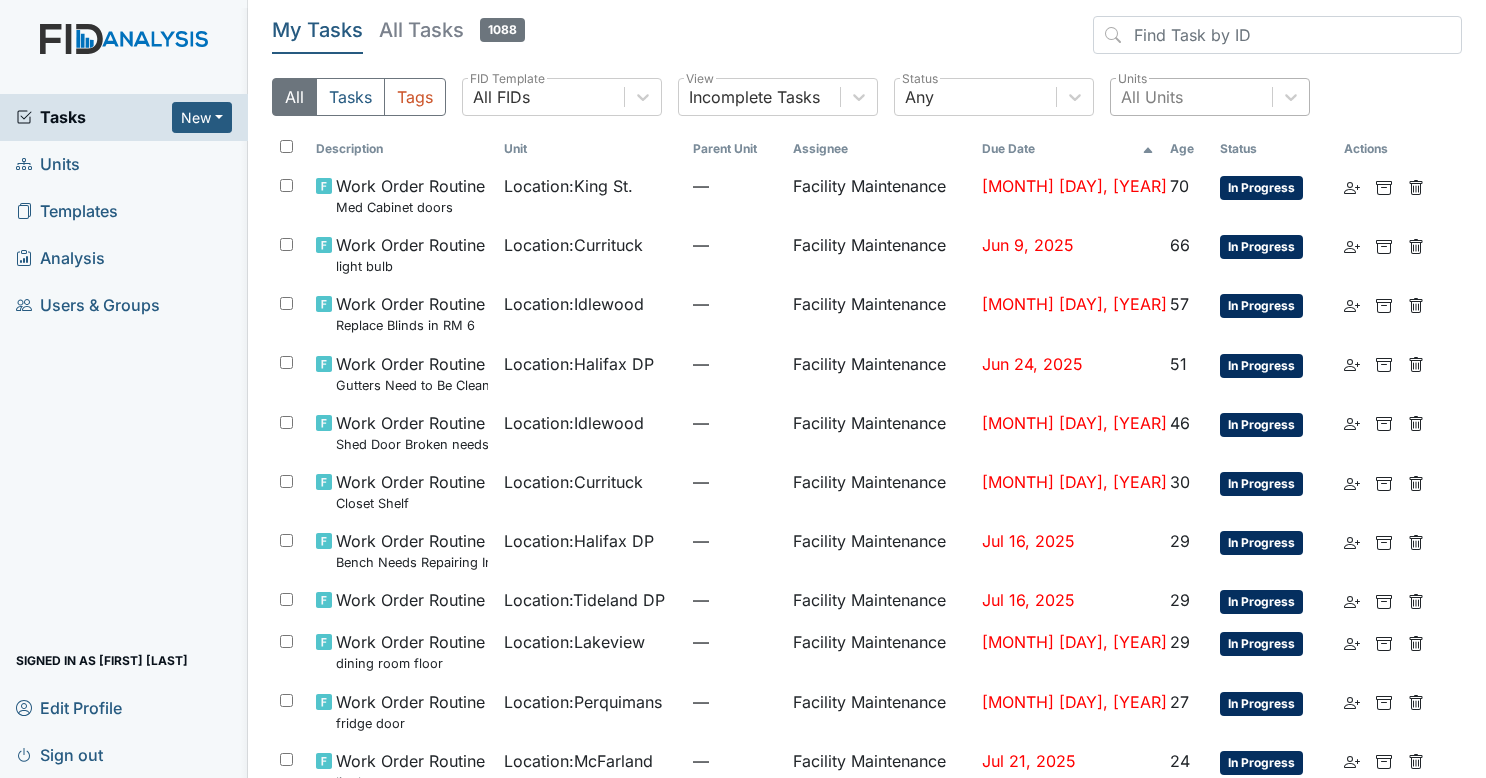 click on "Units" at bounding box center [124, 164] 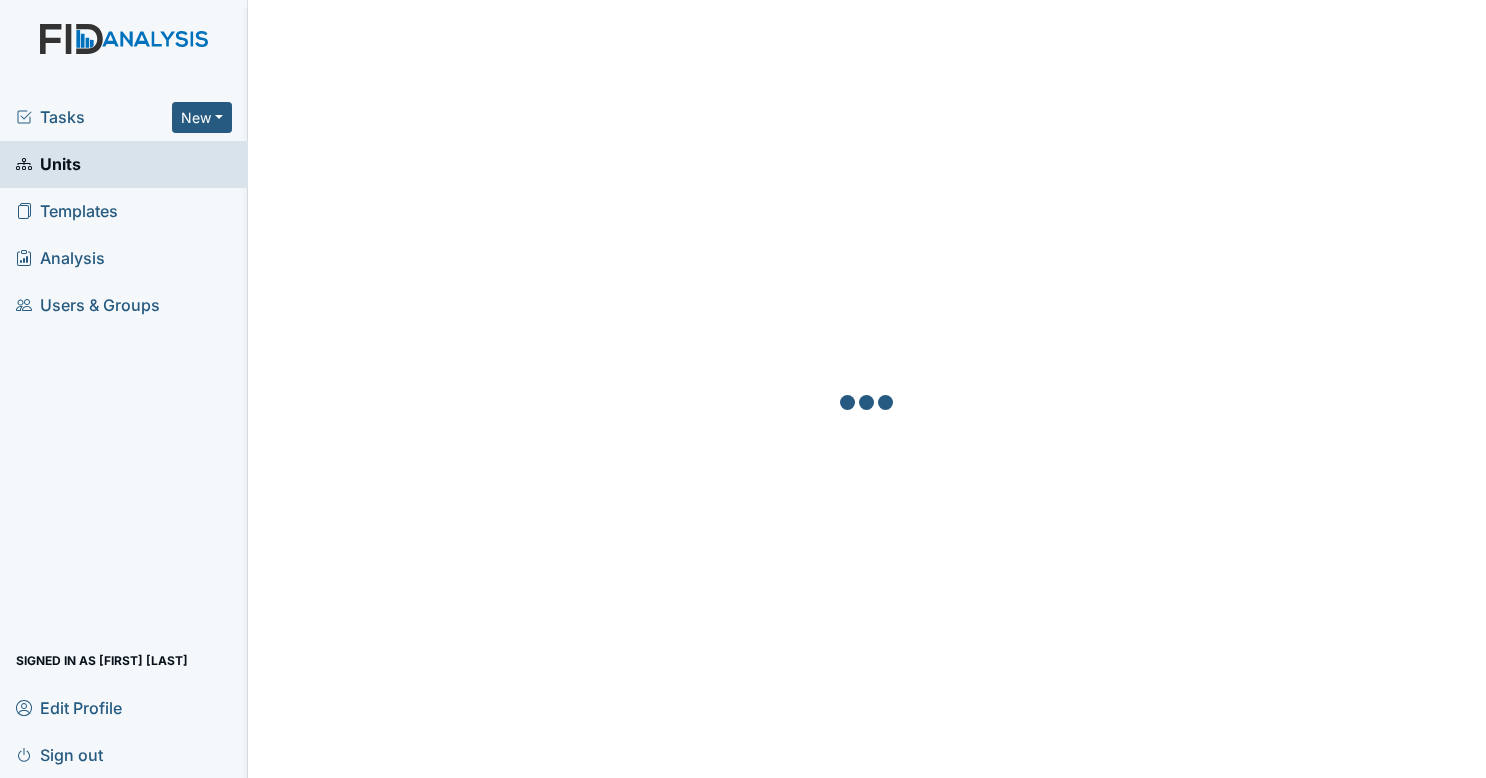 scroll, scrollTop: 0, scrollLeft: 0, axis: both 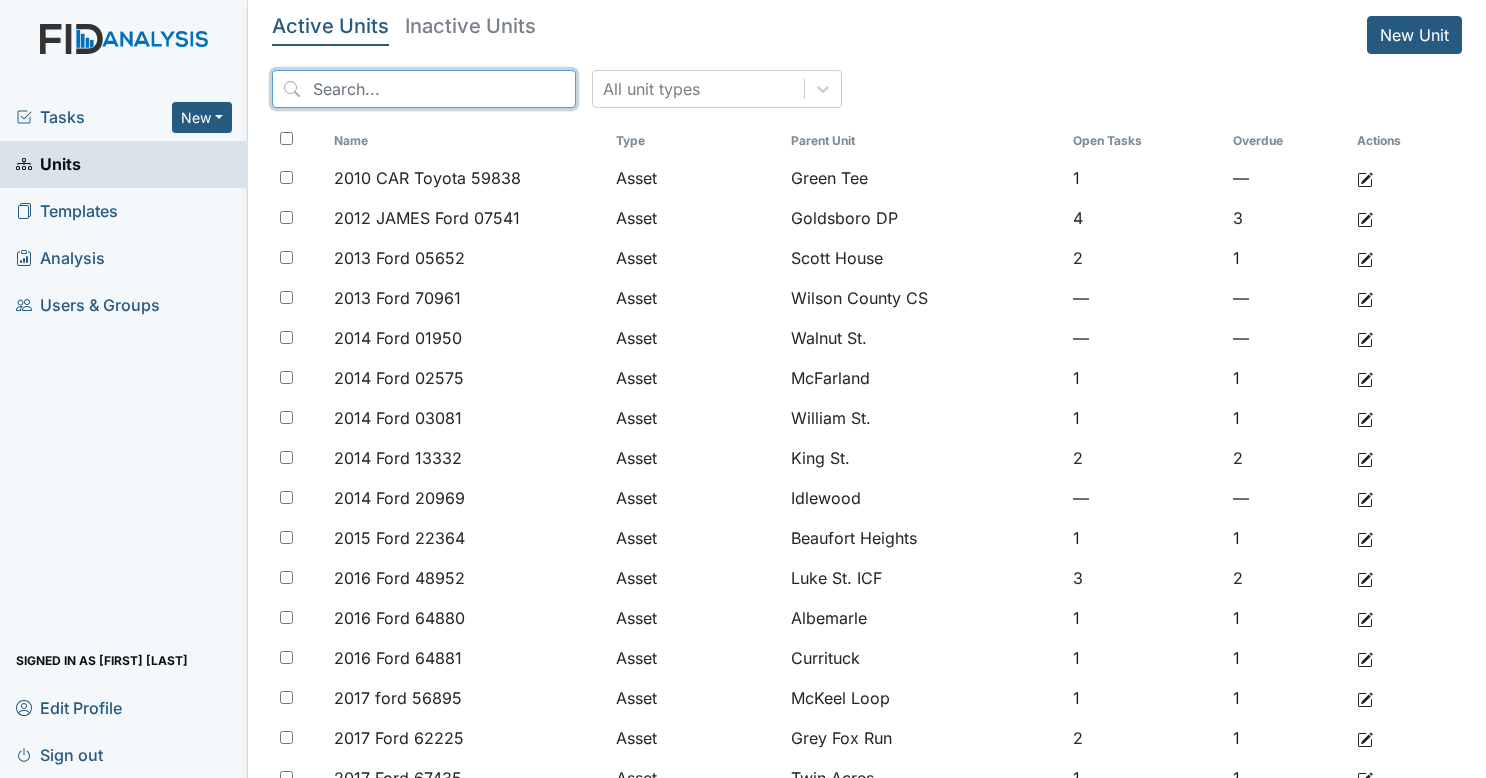 click at bounding box center (424, 89) 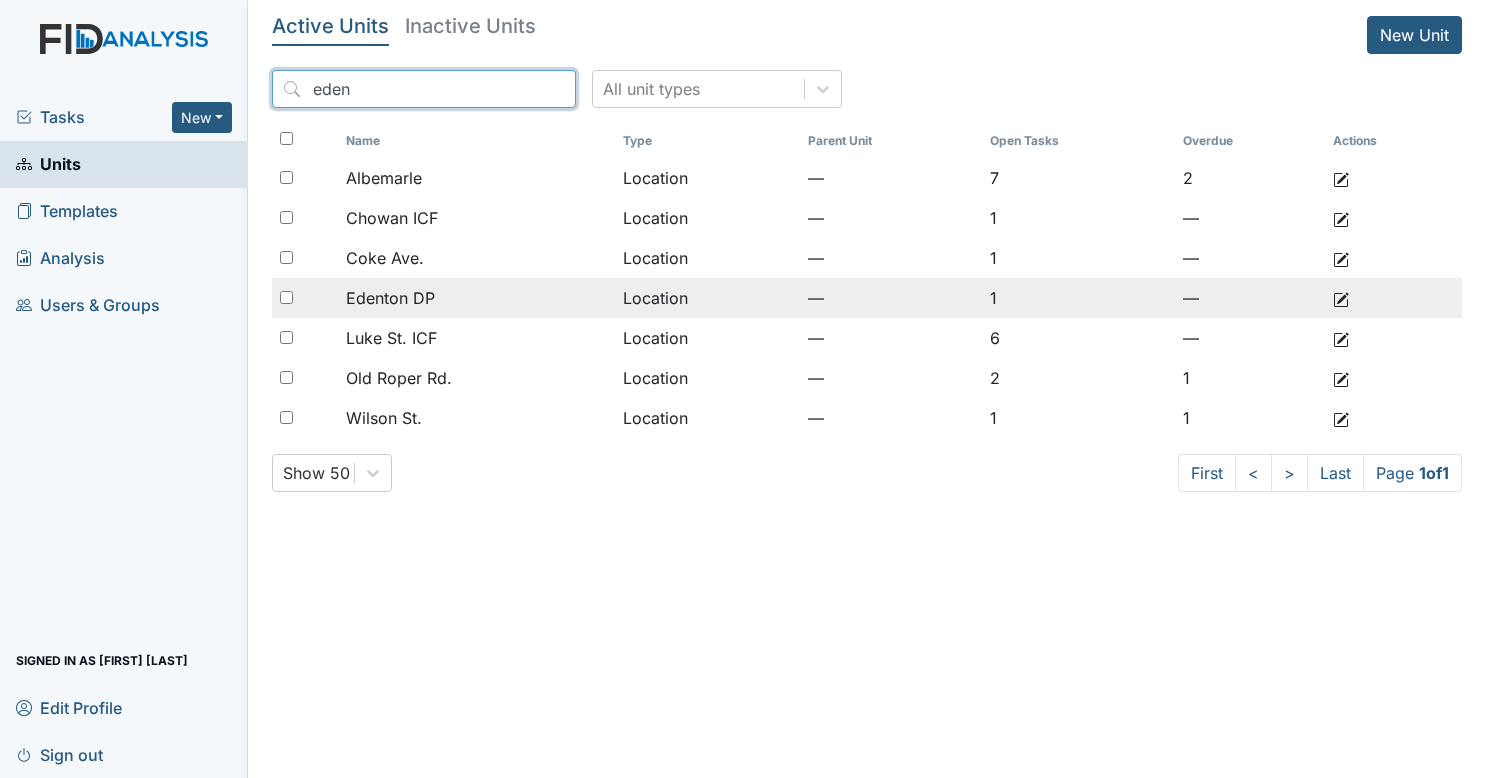 type on "eden" 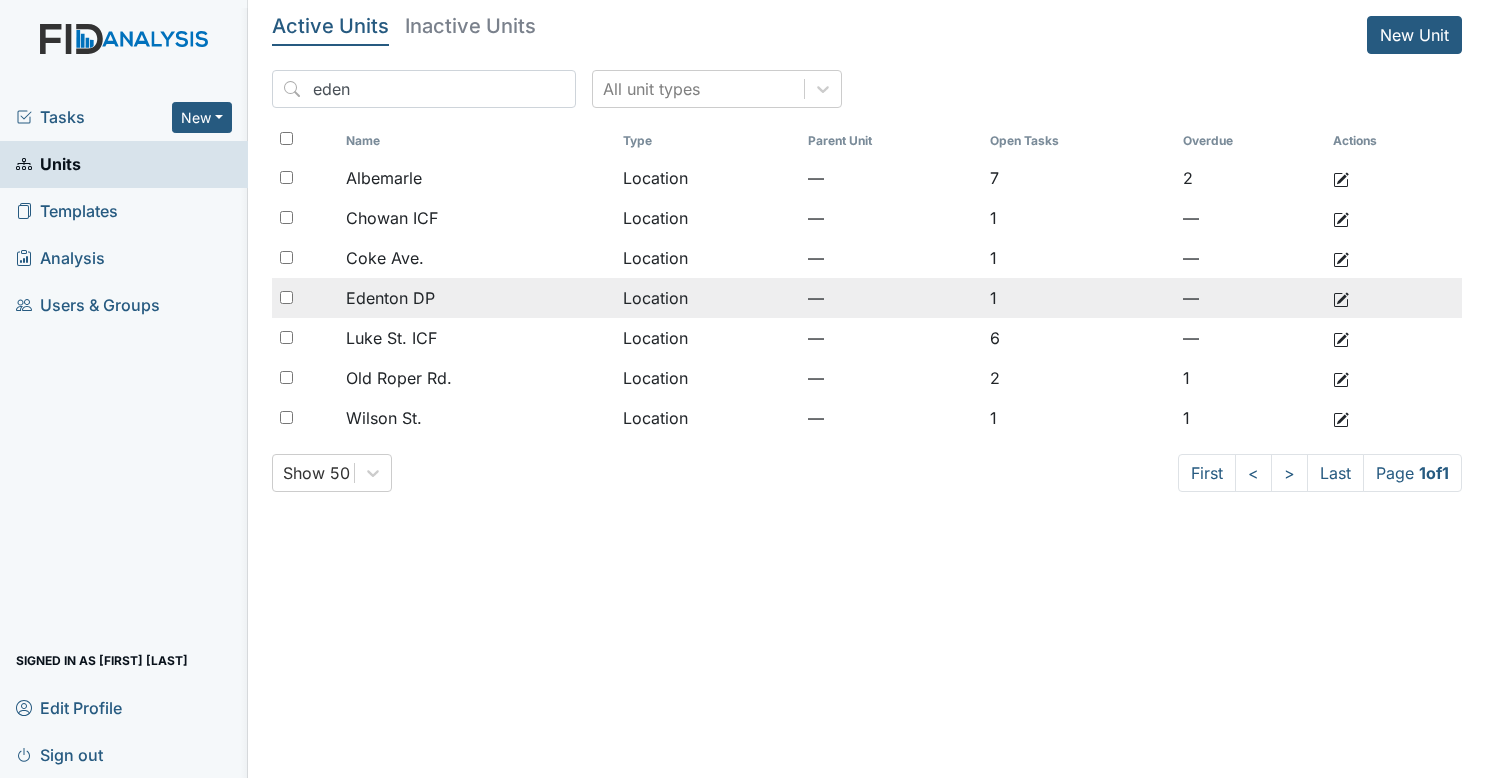 click on "Edenton DP" at bounding box center [477, 298] 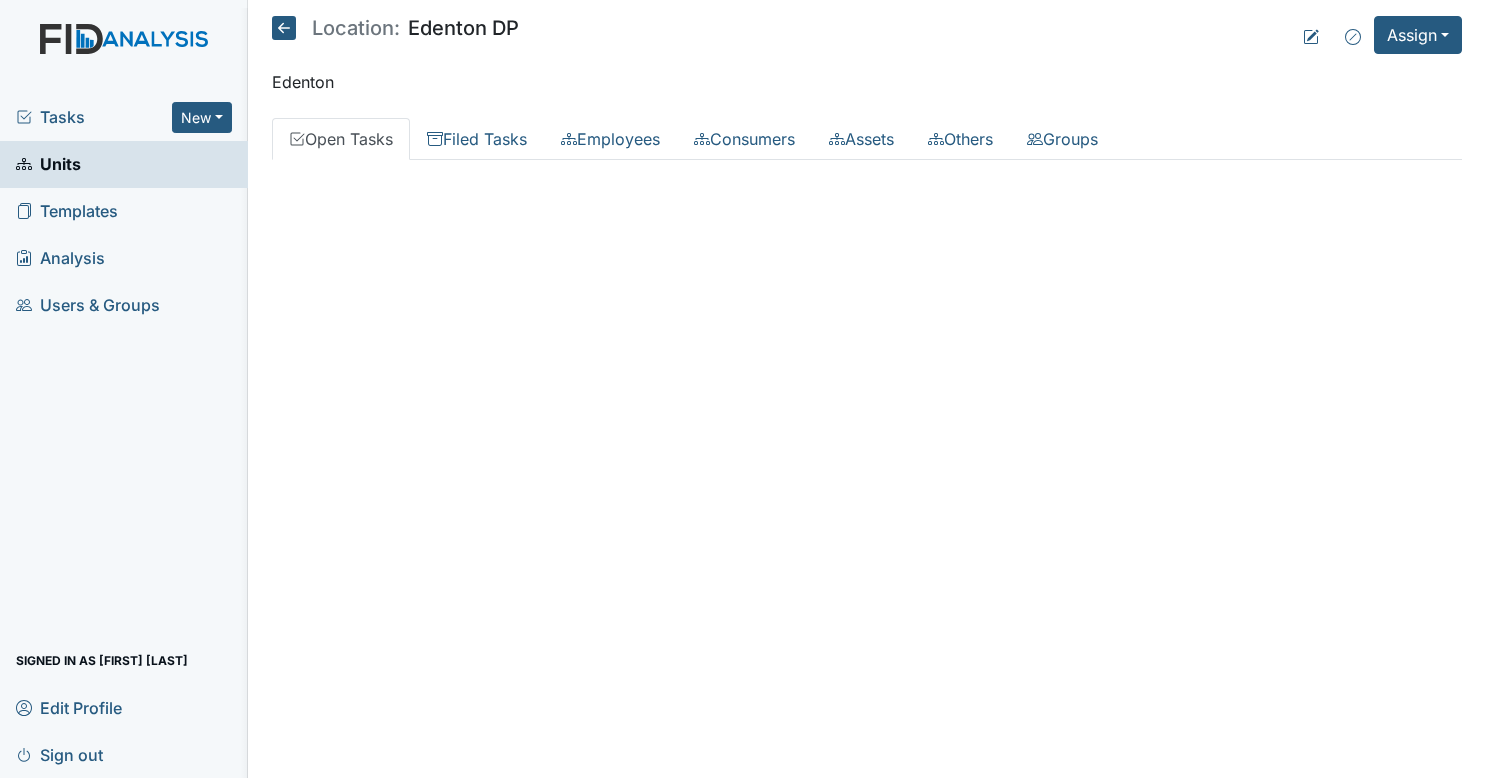 scroll, scrollTop: 0, scrollLeft: 0, axis: both 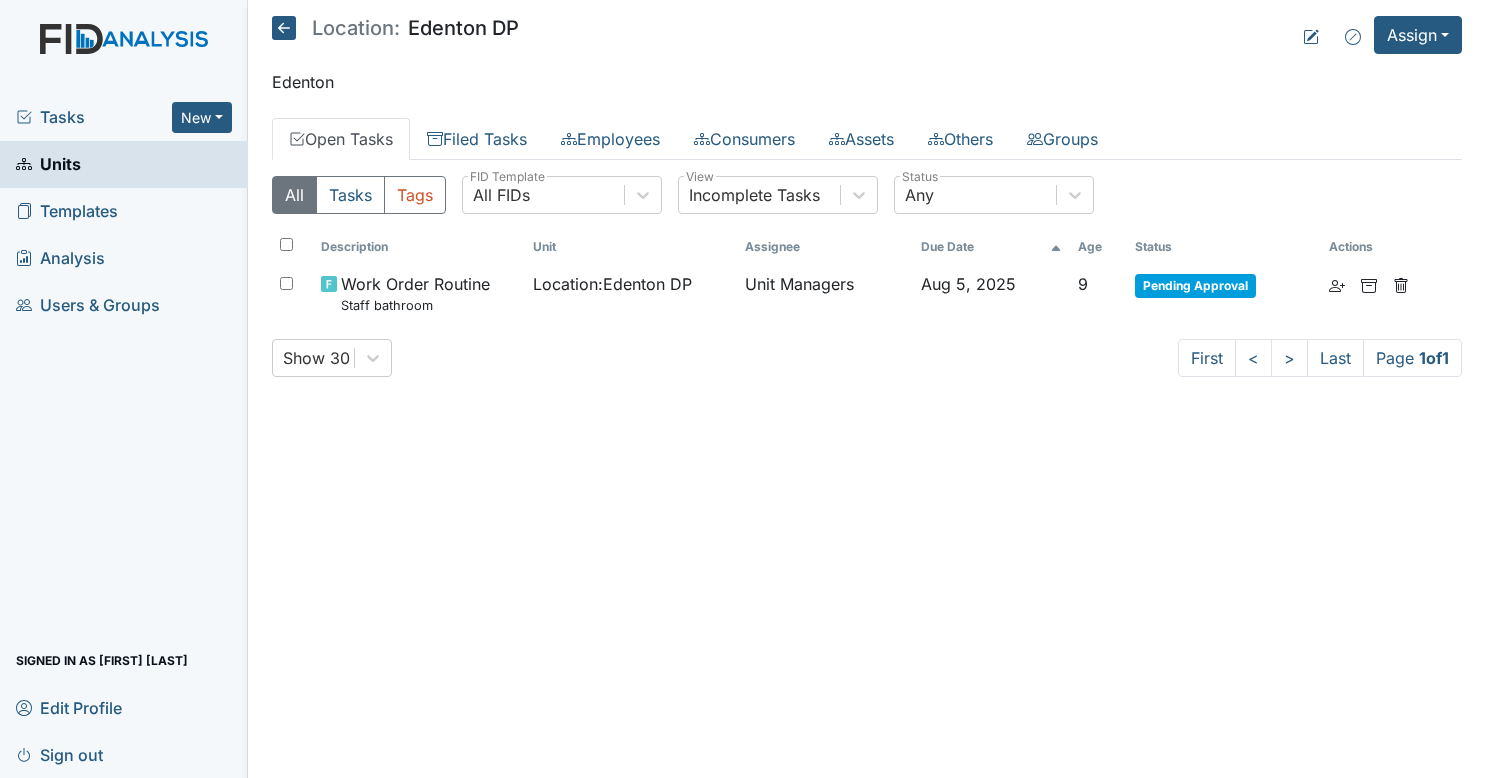 click on "Tasks" at bounding box center [350, 195] 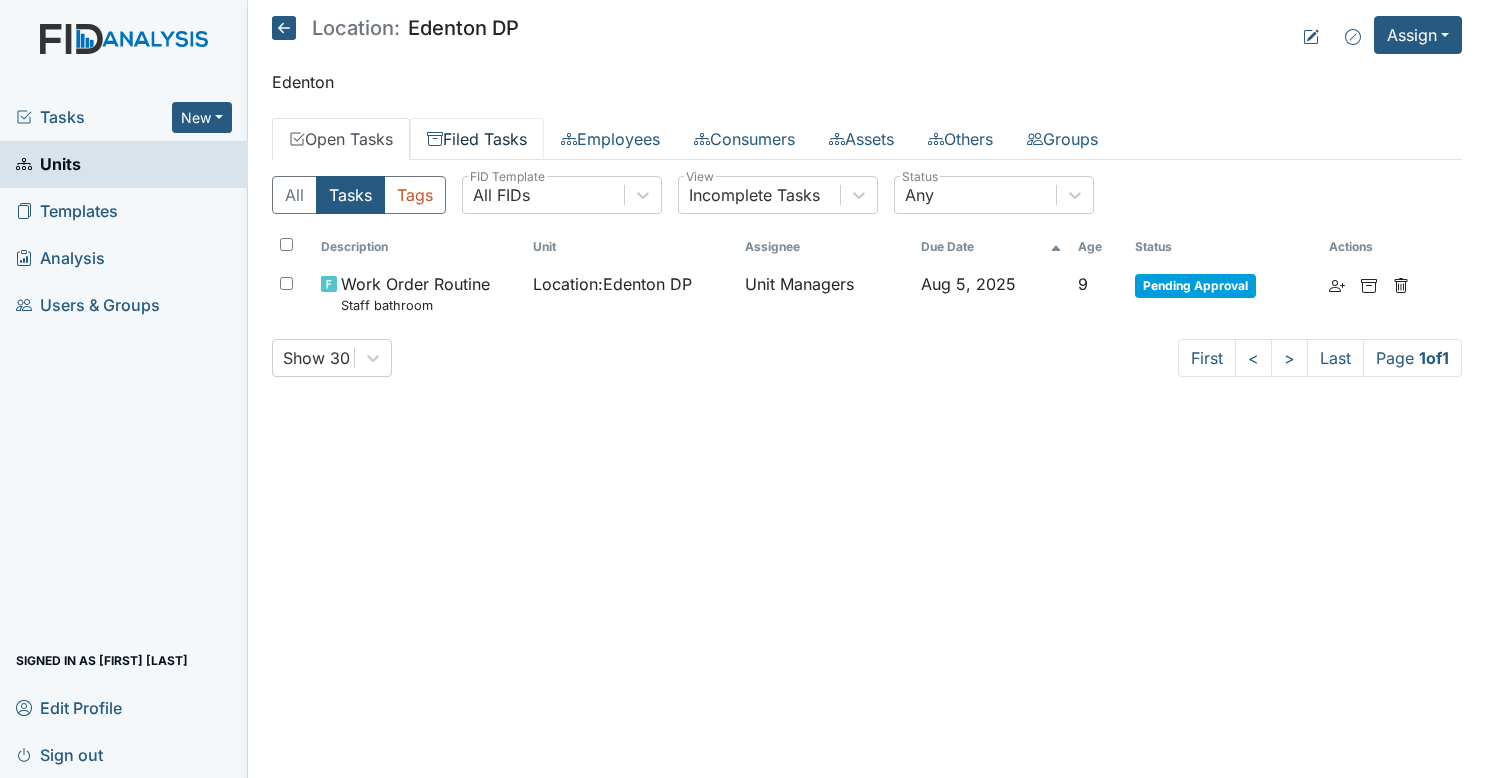 click on "Filed Tasks" at bounding box center (477, 139) 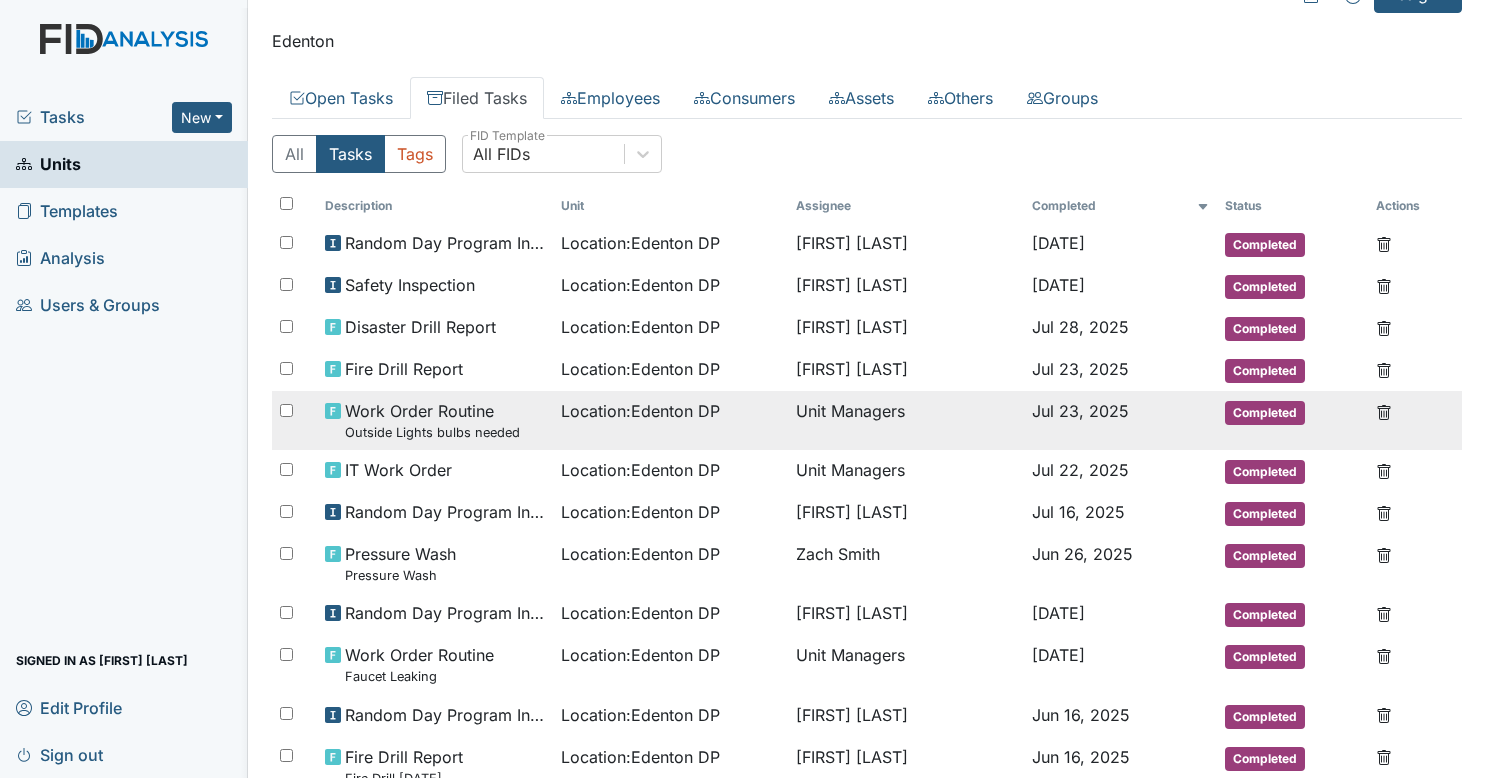 scroll, scrollTop: 42, scrollLeft: 0, axis: vertical 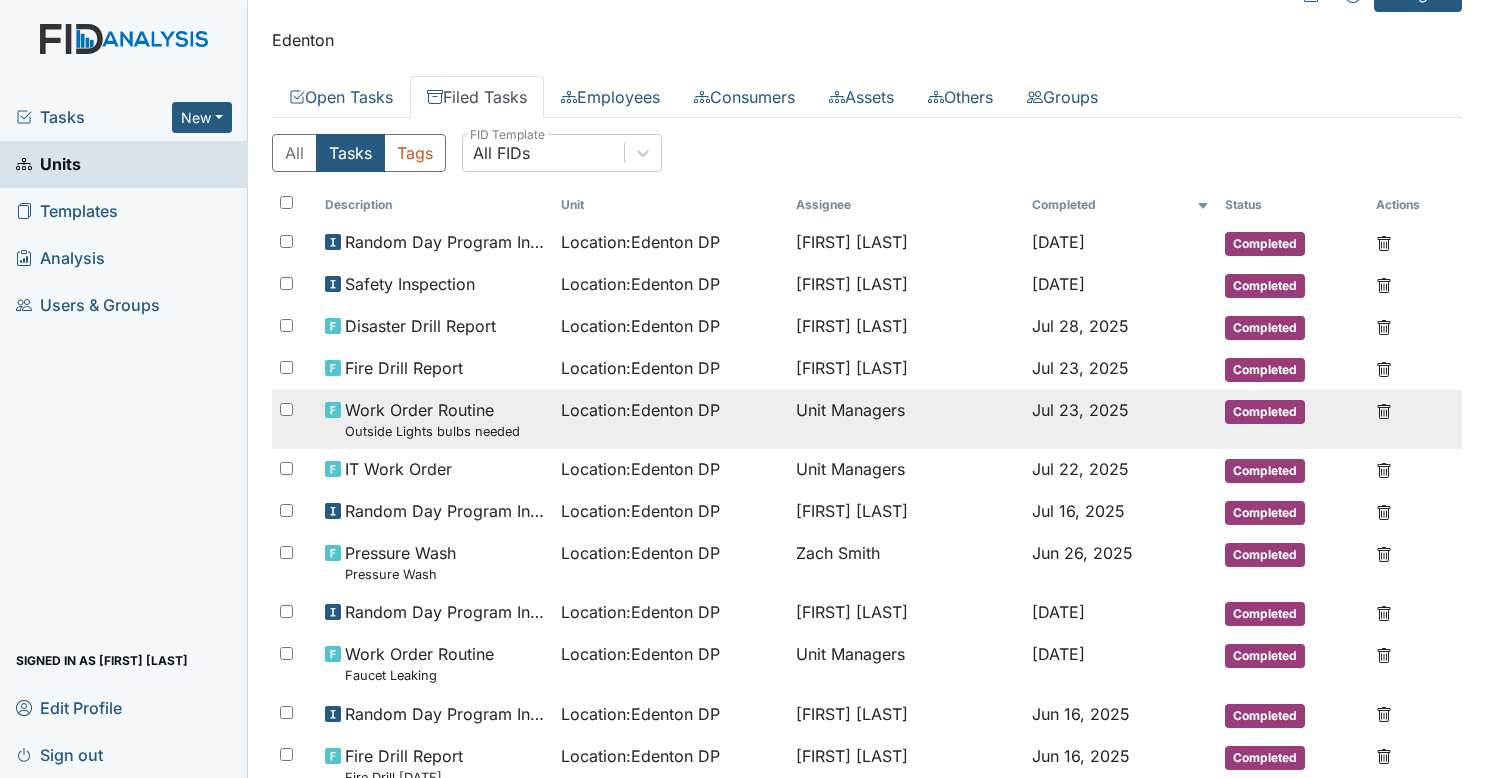 click on "Work Order Routine Outside Lights bulbs needed" at bounding box center (435, 419) 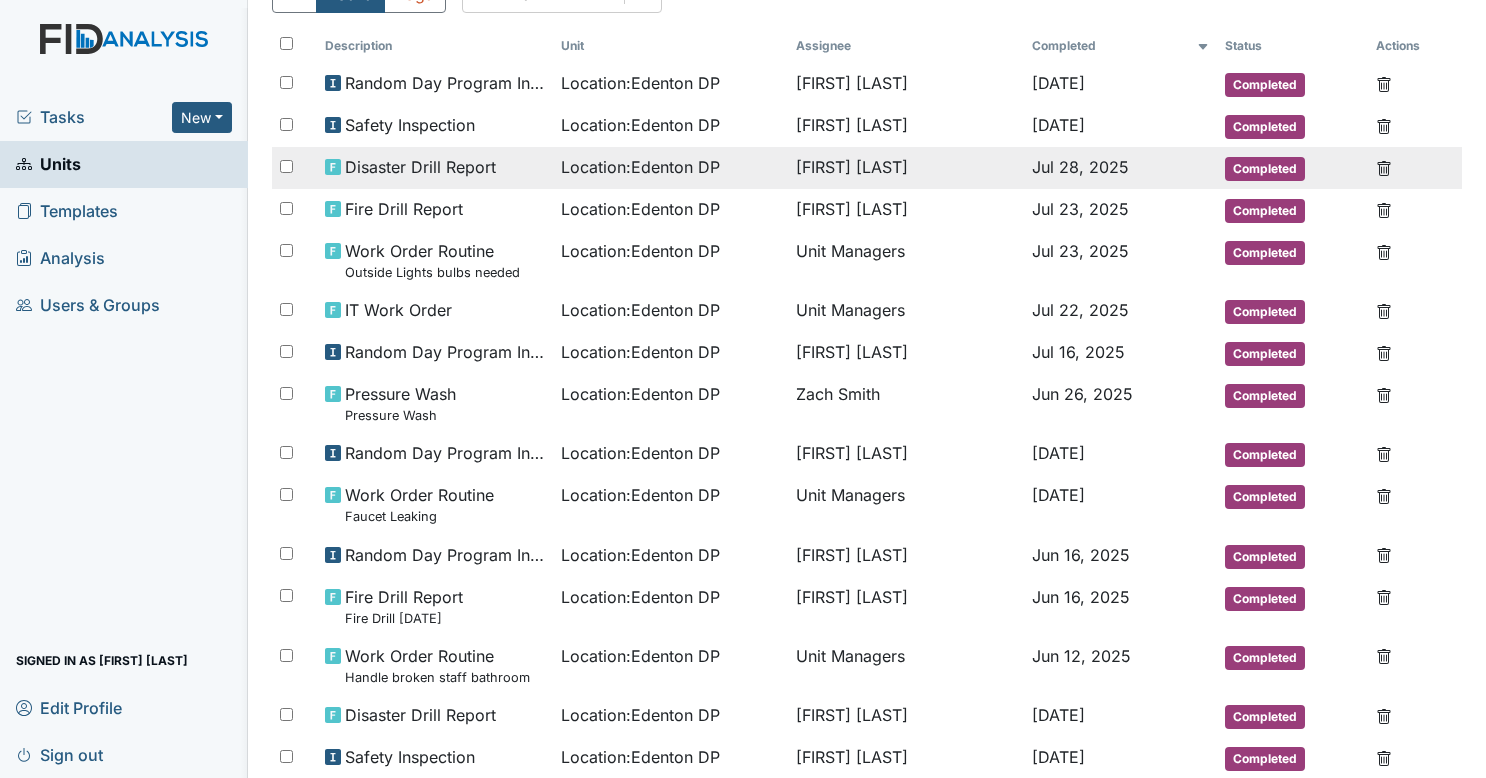 scroll, scrollTop: 0, scrollLeft: 0, axis: both 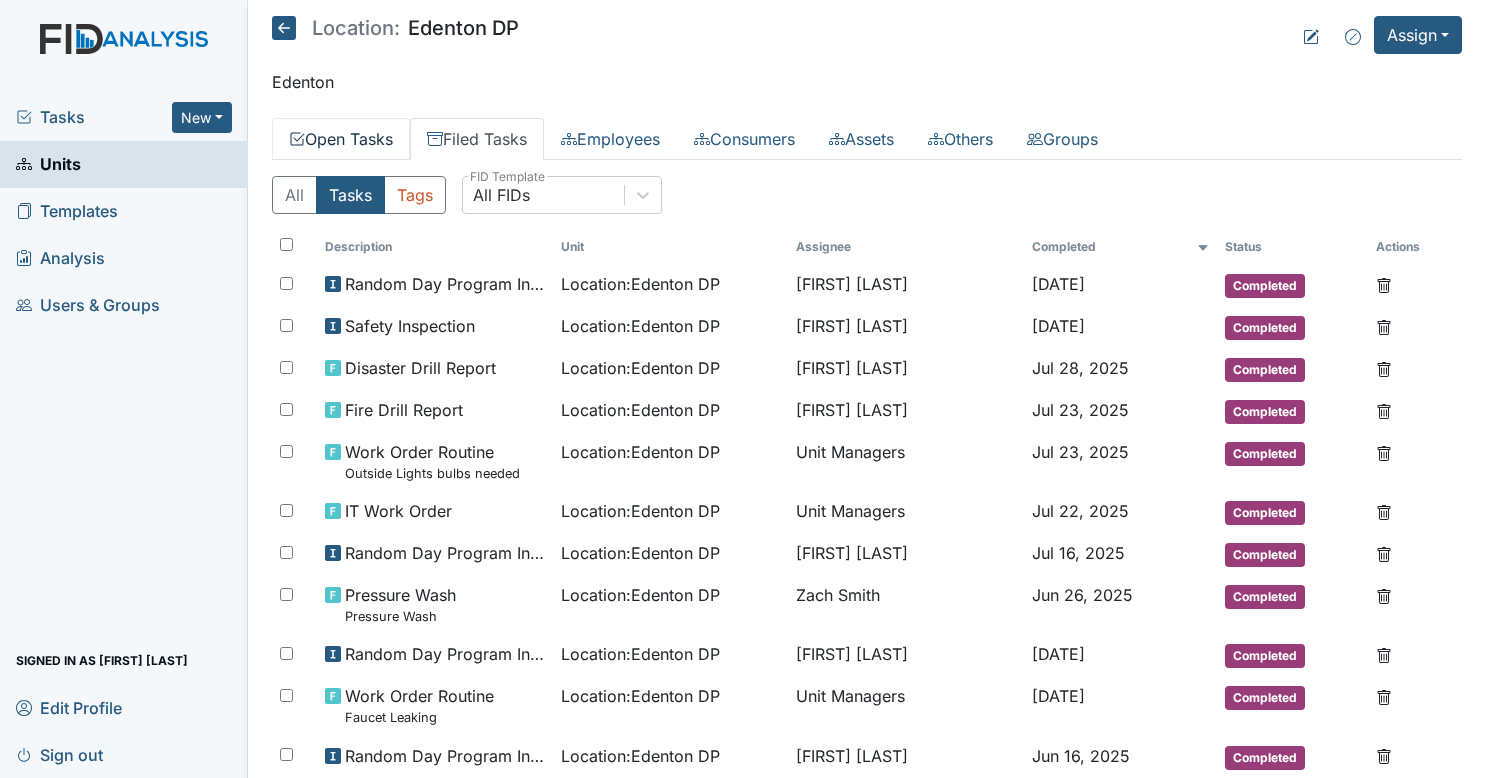click on "Open Tasks" at bounding box center (341, 139) 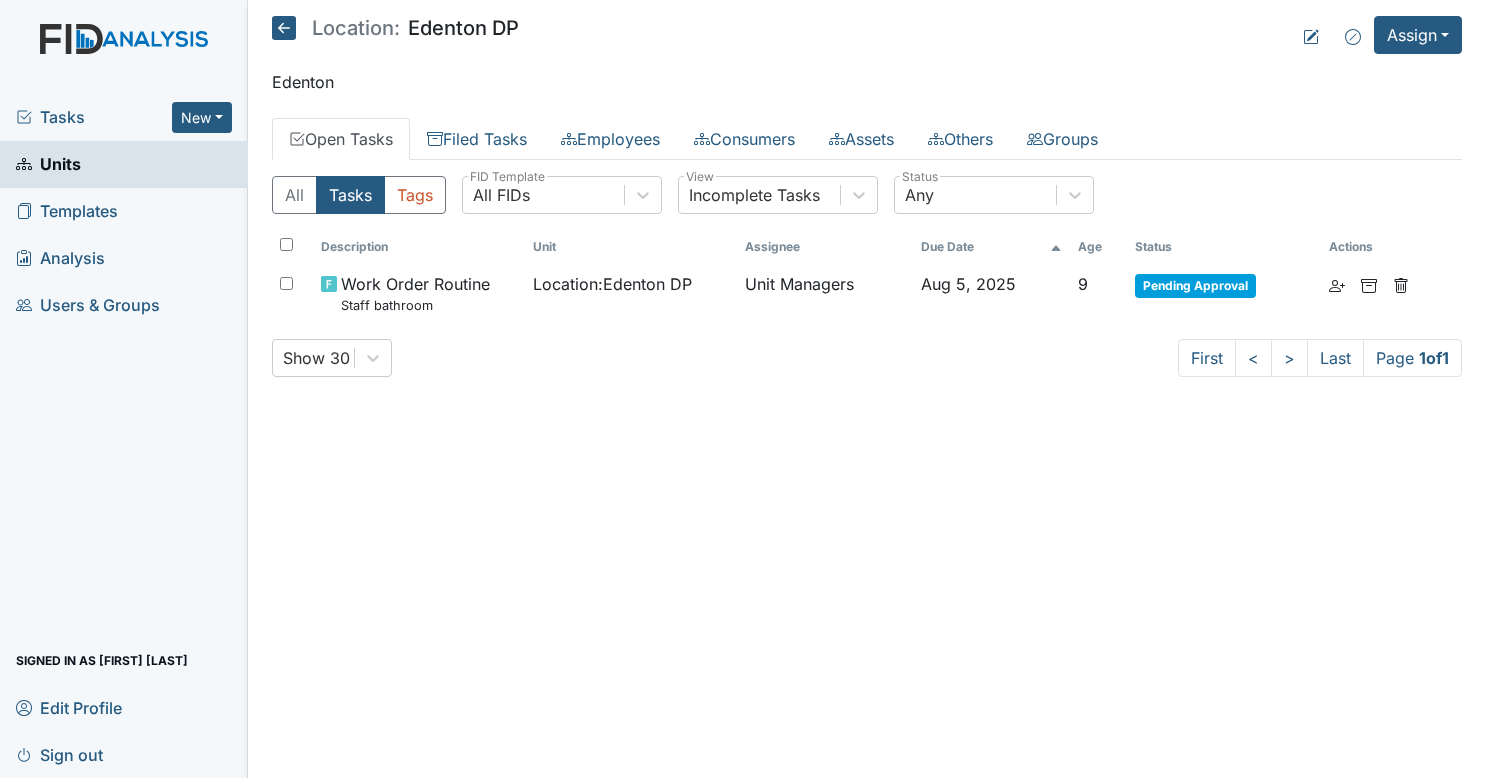 click on "Units" at bounding box center [124, 164] 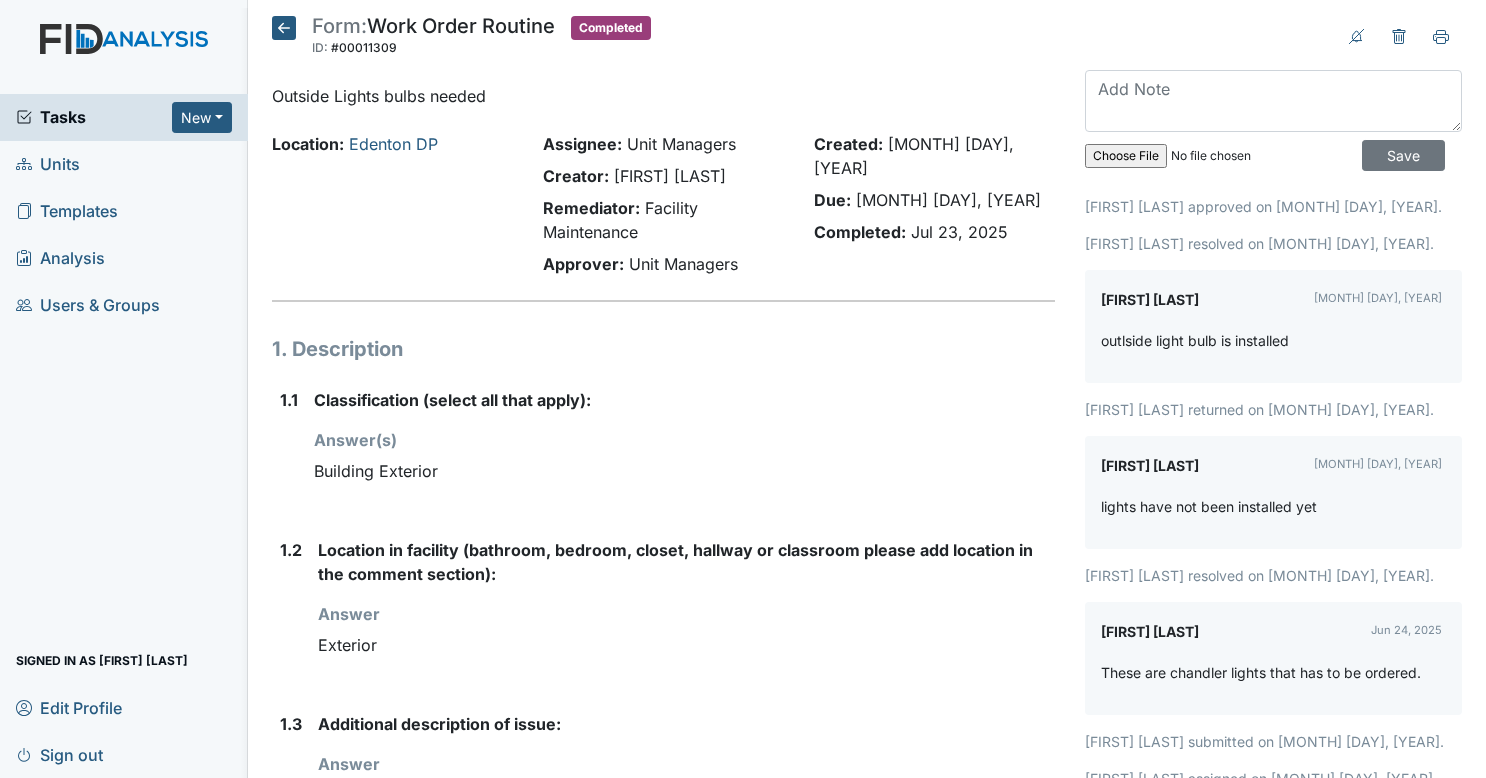 scroll, scrollTop: 0, scrollLeft: 0, axis: both 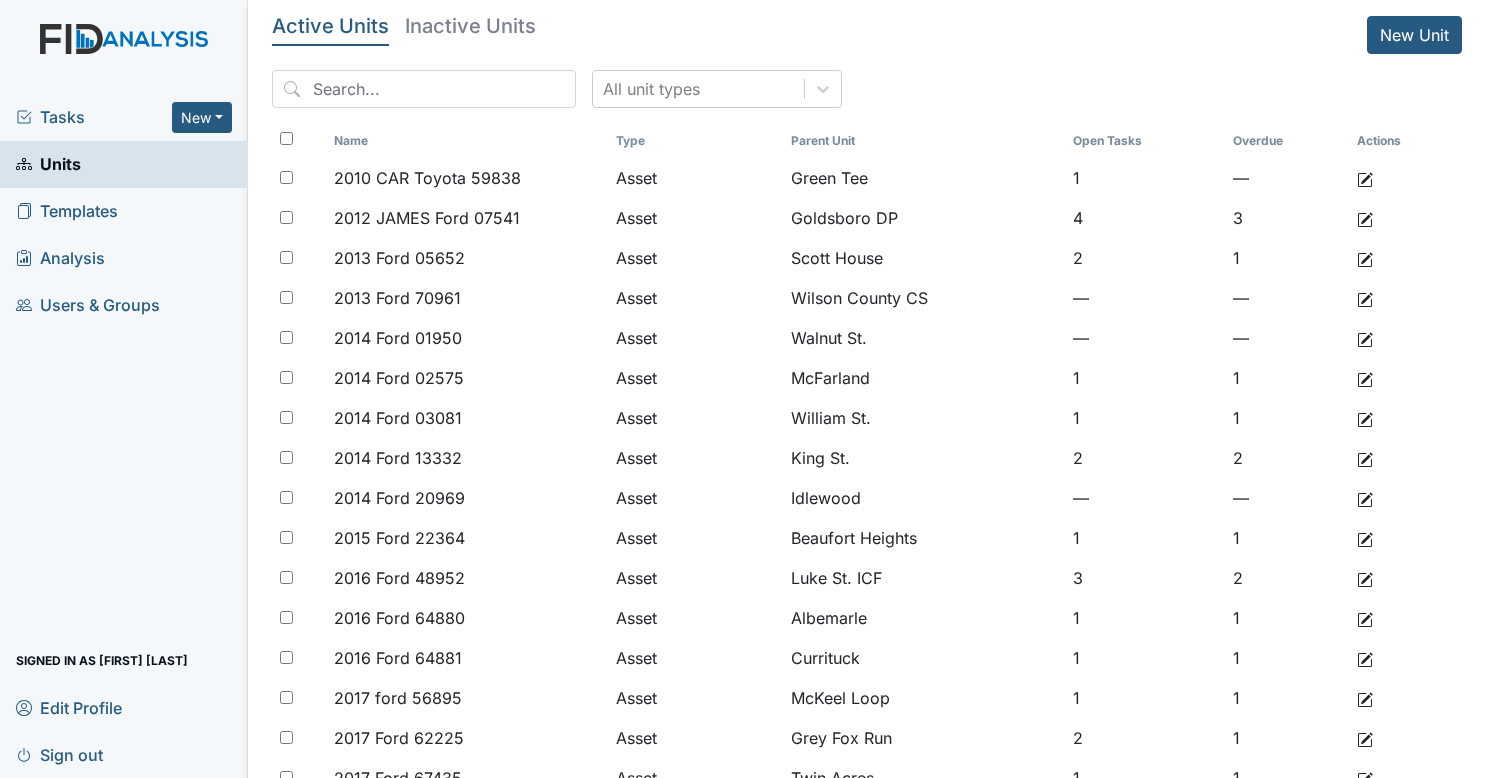 click on "Units" at bounding box center [124, 164] 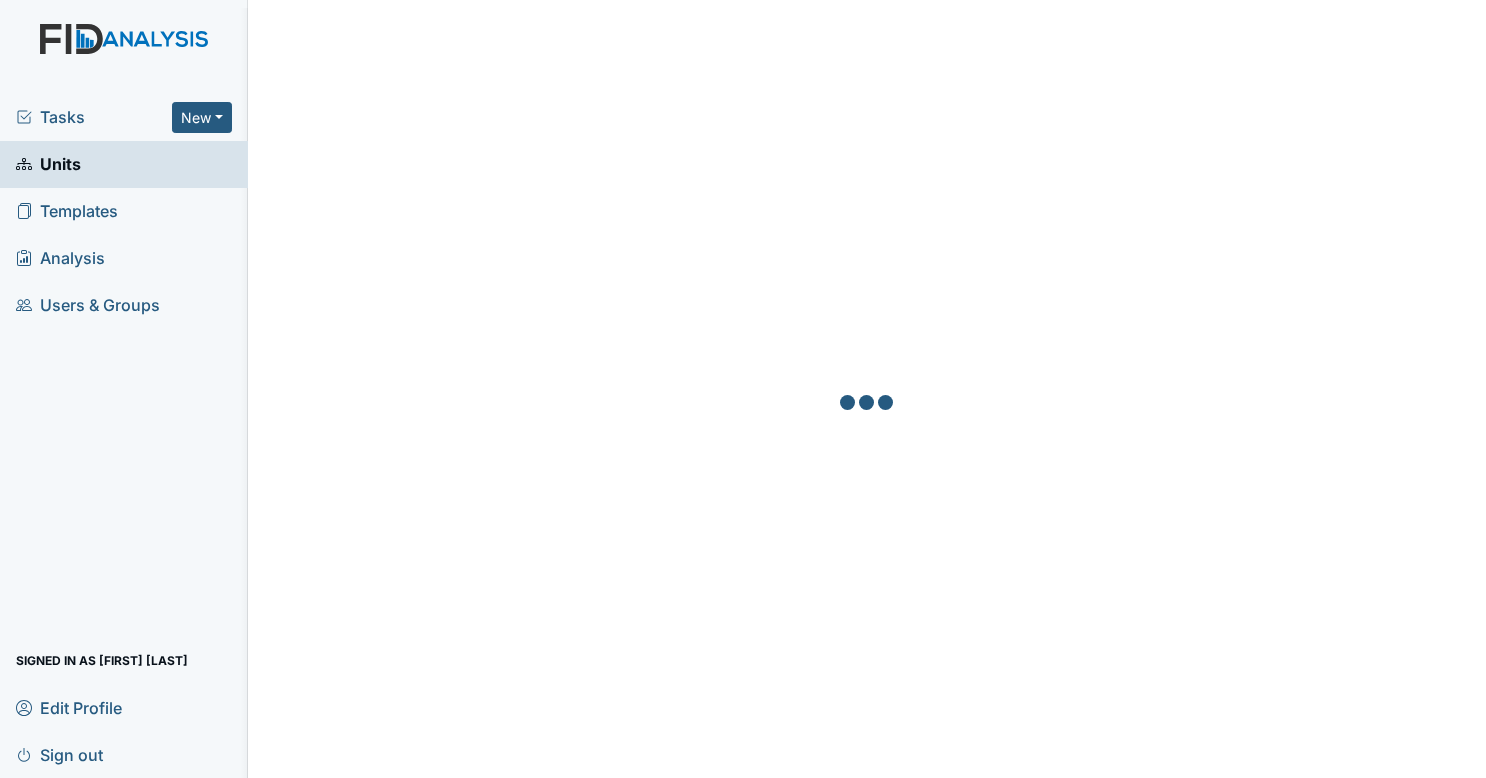 scroll, scrollTop: 0, scrollLeft: 0, axis: both 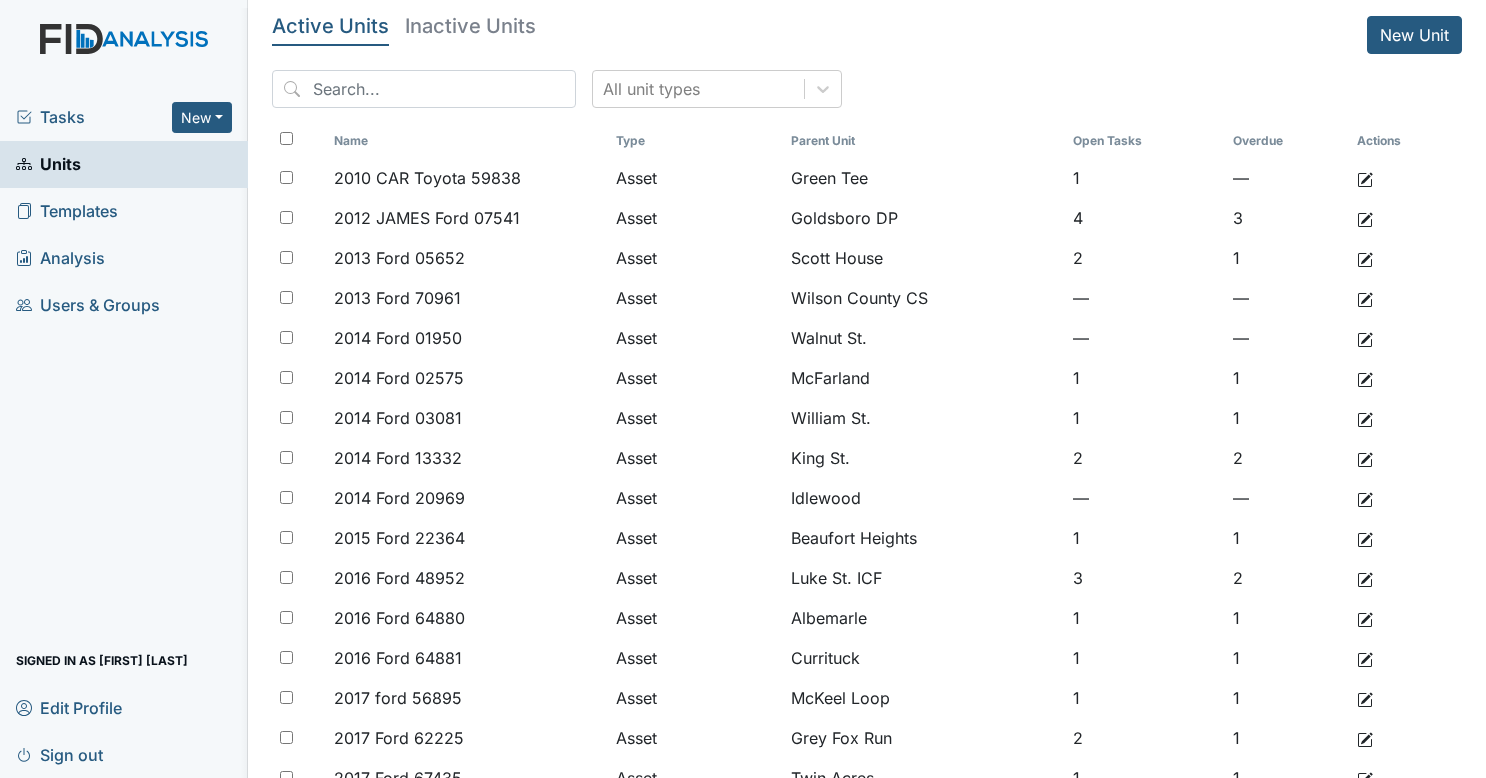 click on "Tasks
New
Form
Inspection
Document
Bundle" at bounding box center (124, 117) 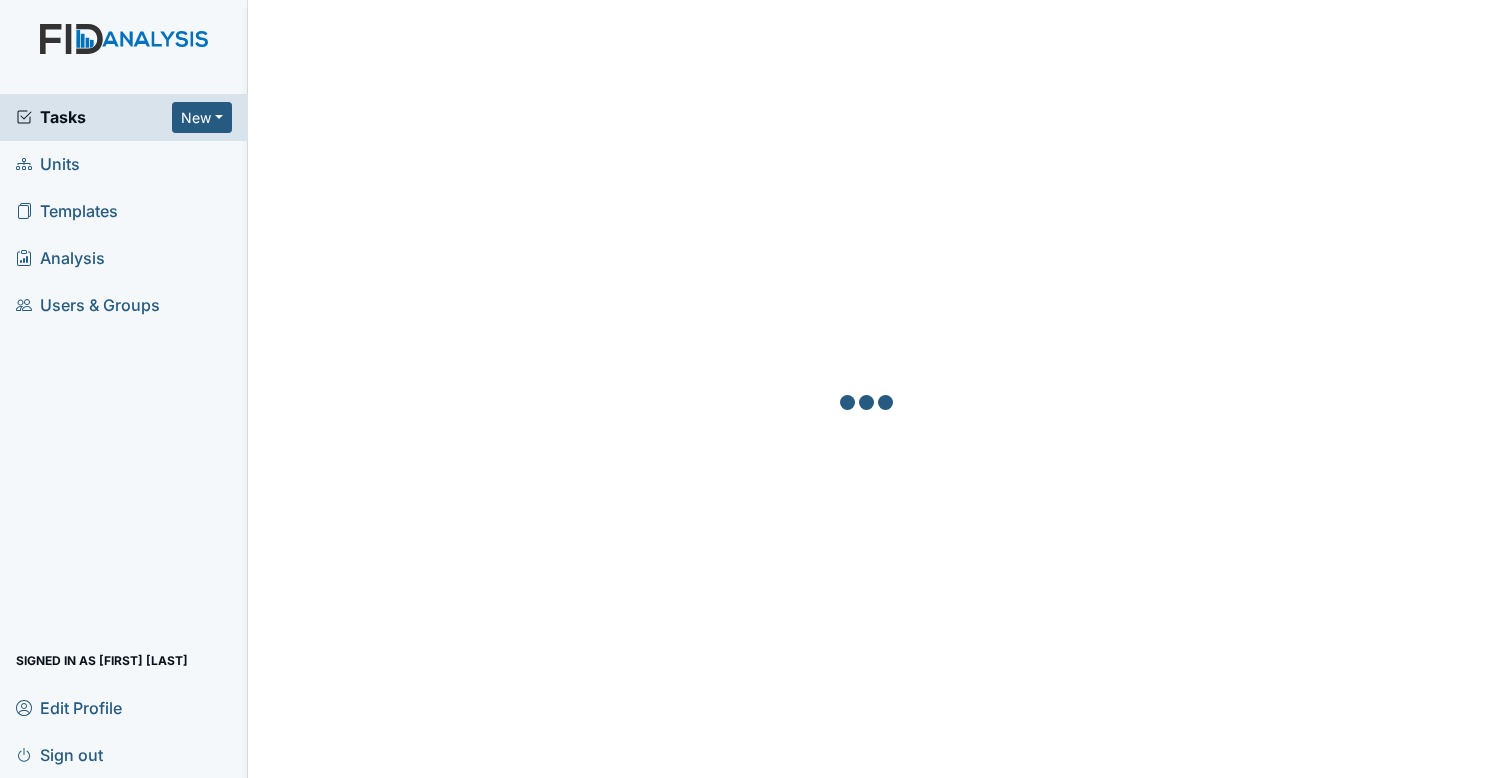 scroll, scrollTop: 0, scrollLeft: 0, axis: both 